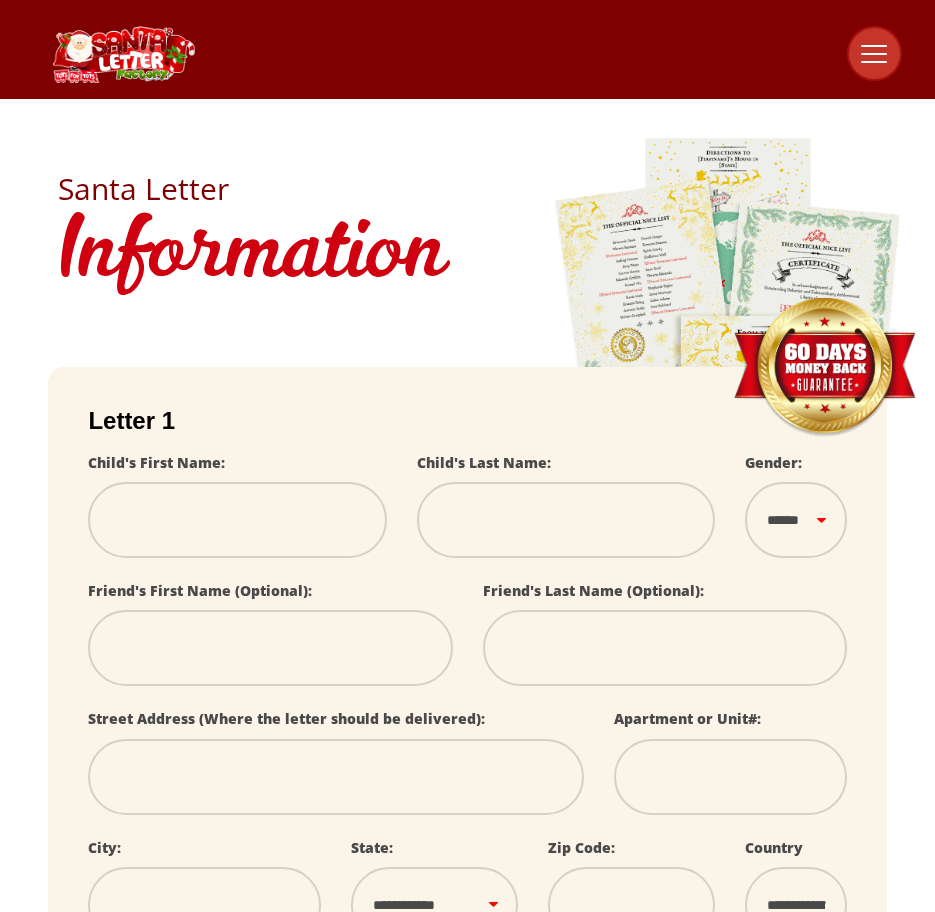 scroll, scrollTop: 0, scrollLeft: 0, axis: both 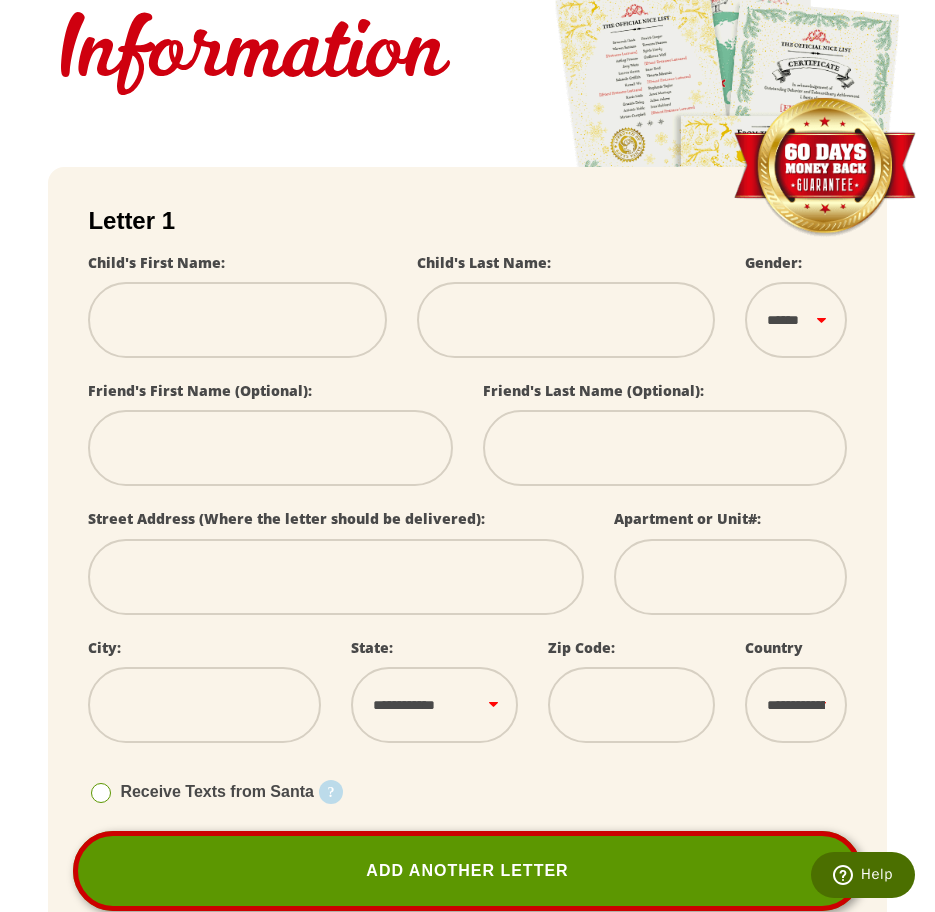 click at bounding box center (237, 320) 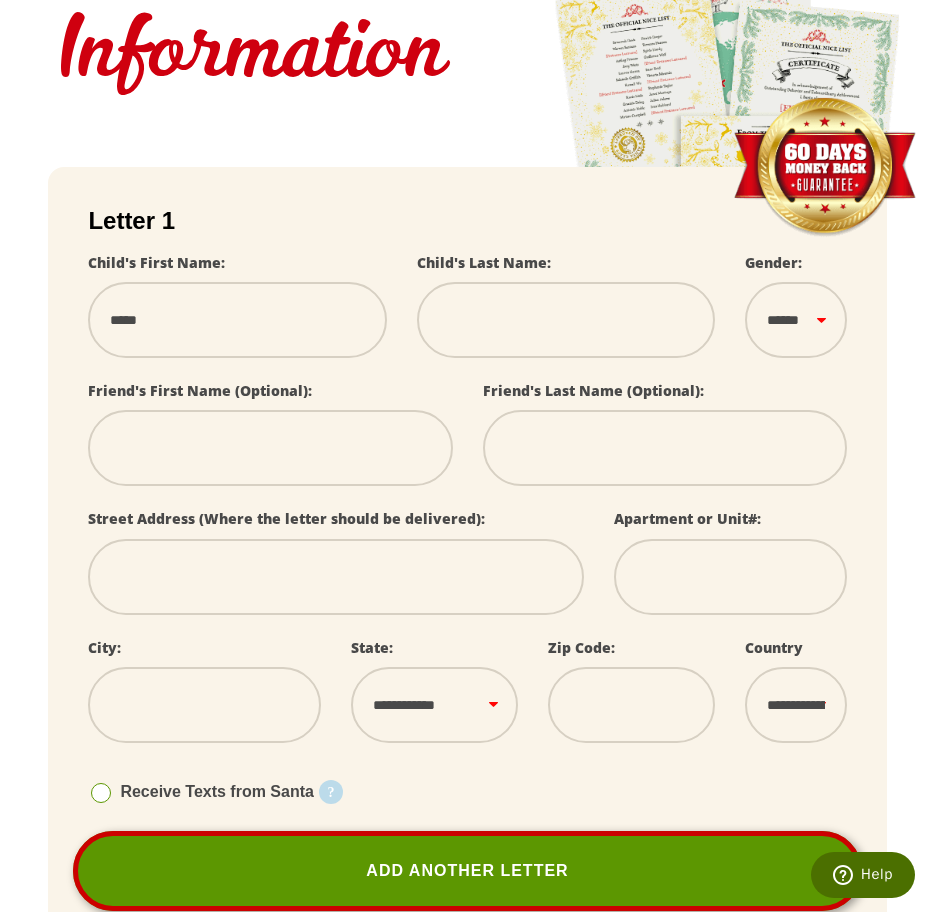 type on "******" 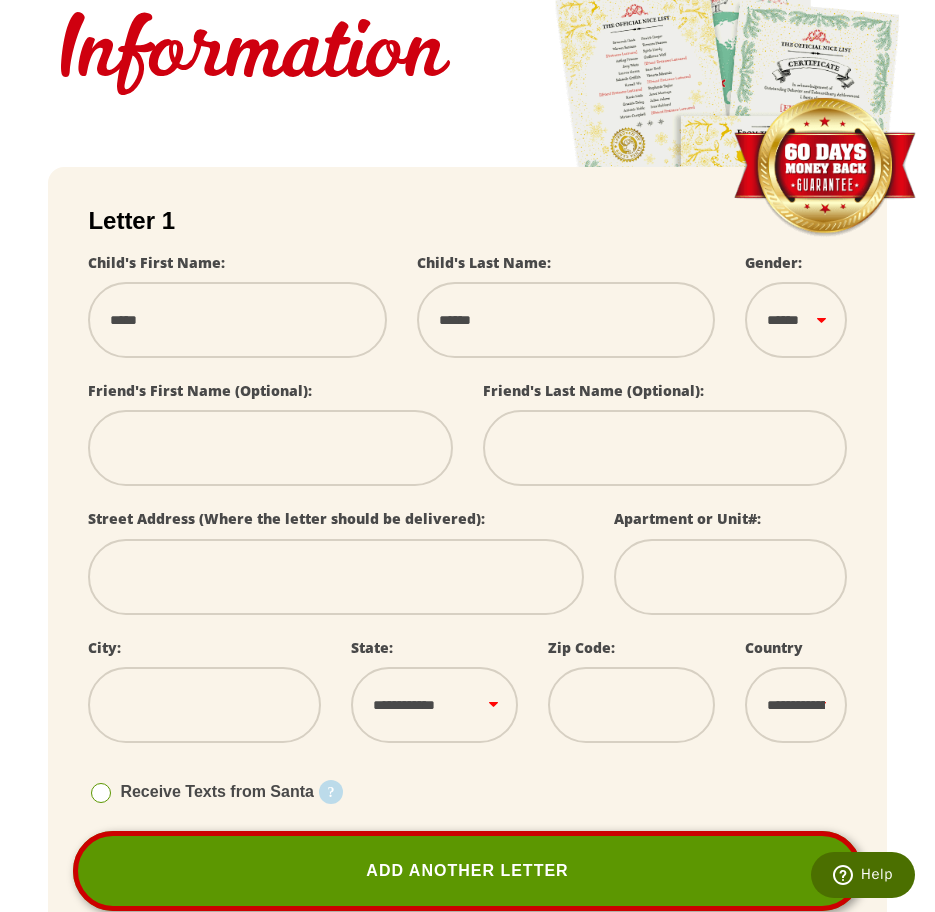 select 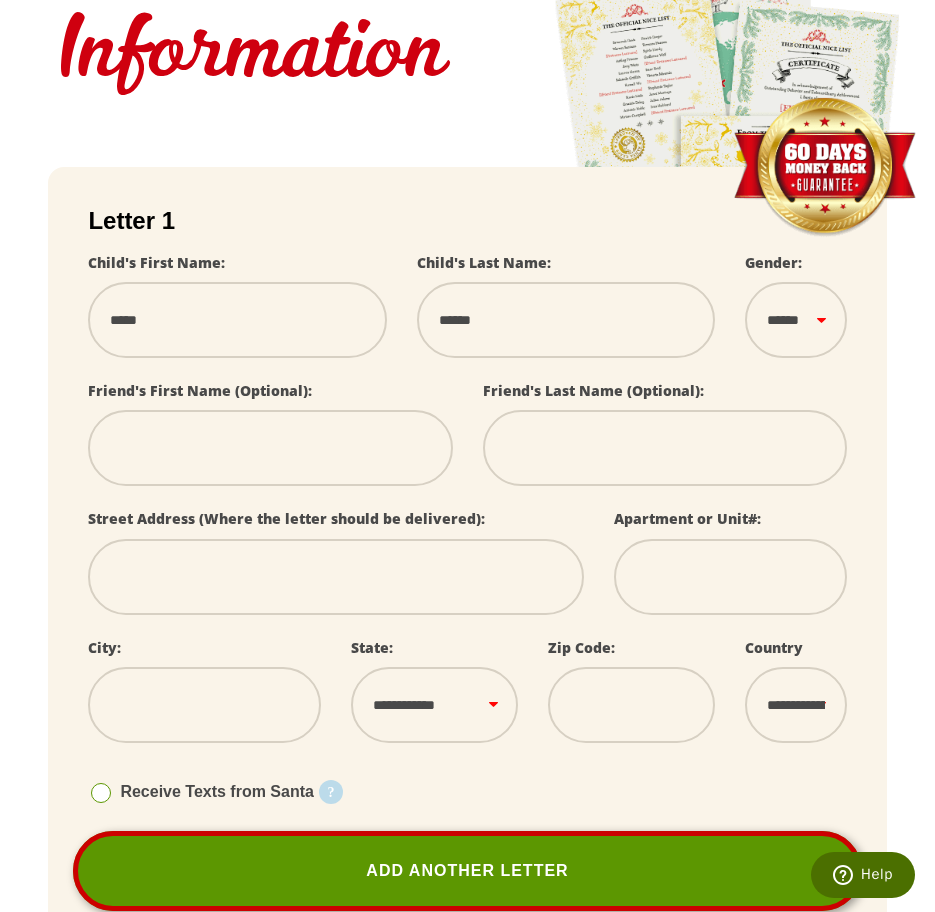 type on "**********" 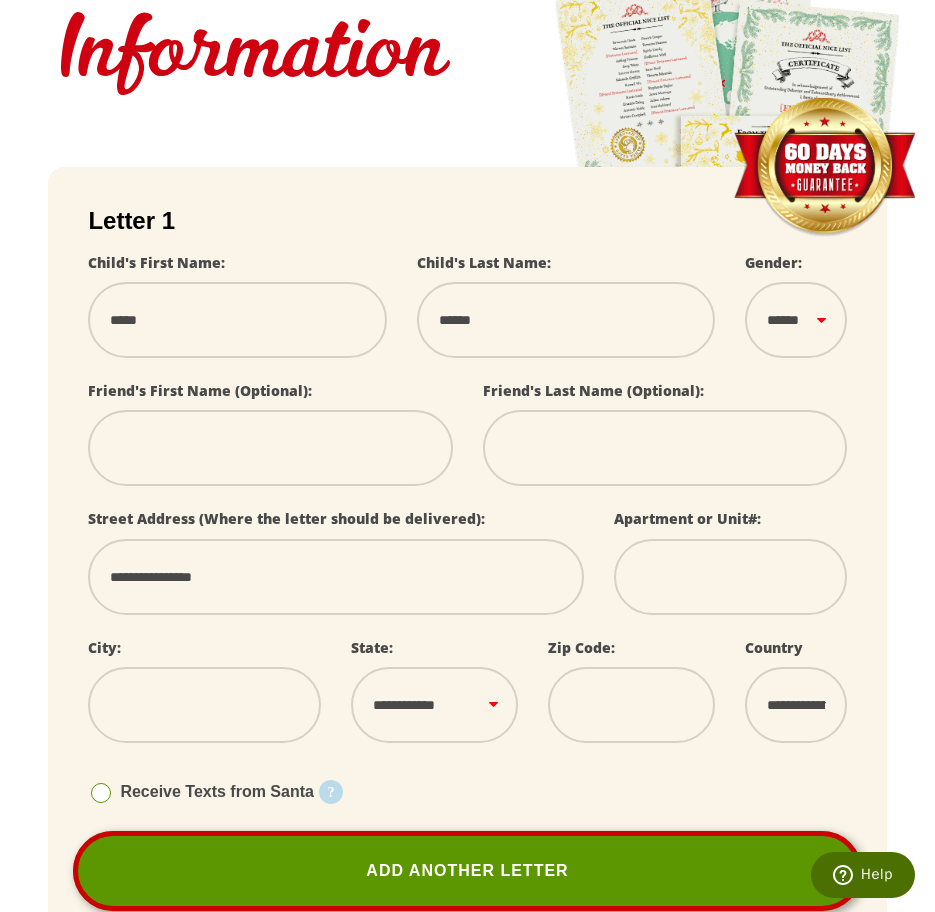 type on "**********" 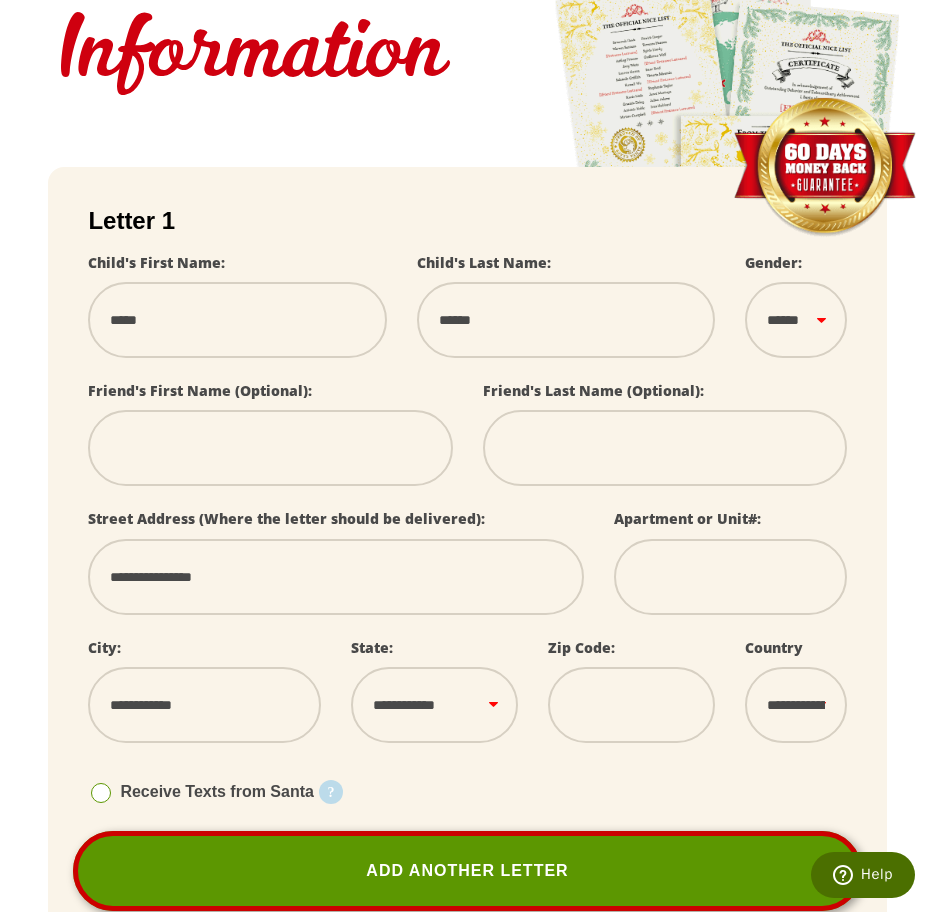 select on "**" 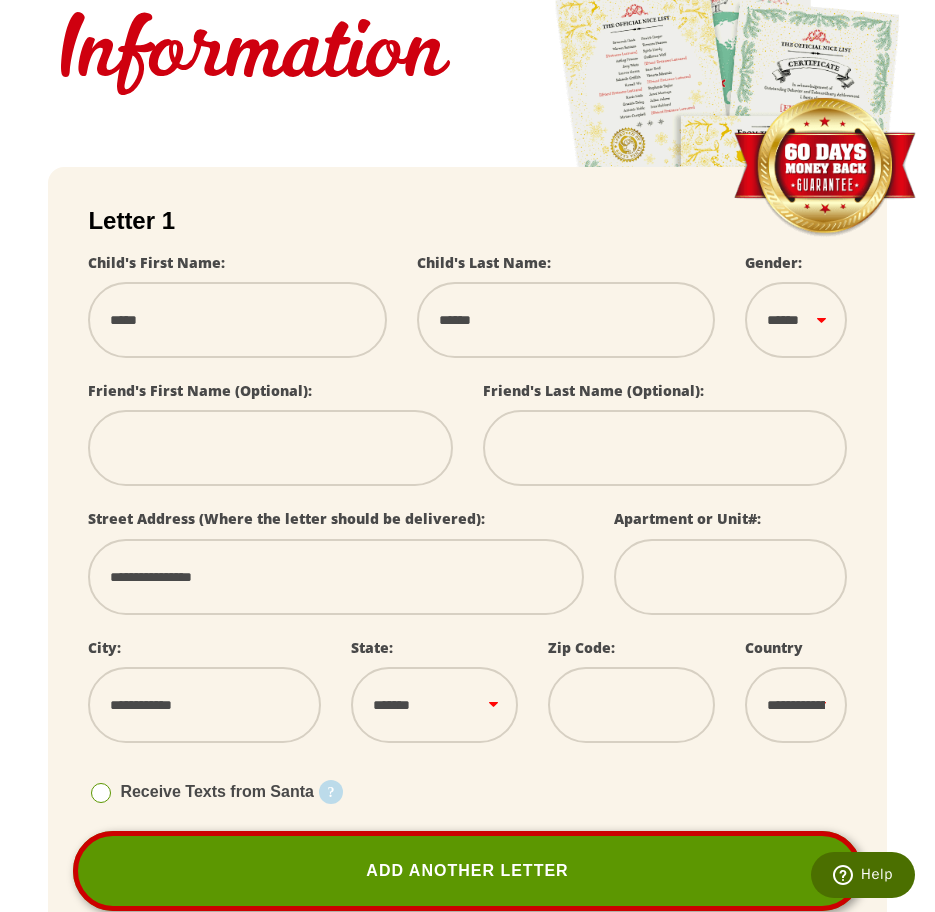 type on "**" 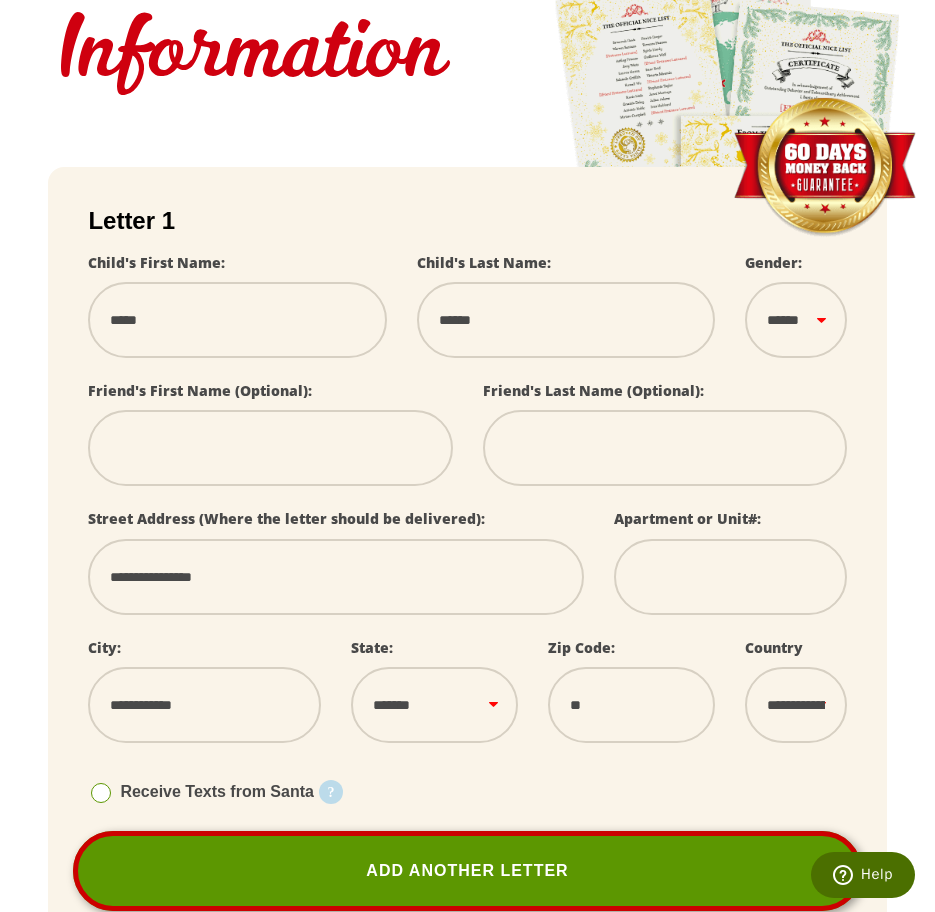 click on "******   ***   ****" at bounding box center [795, 320] 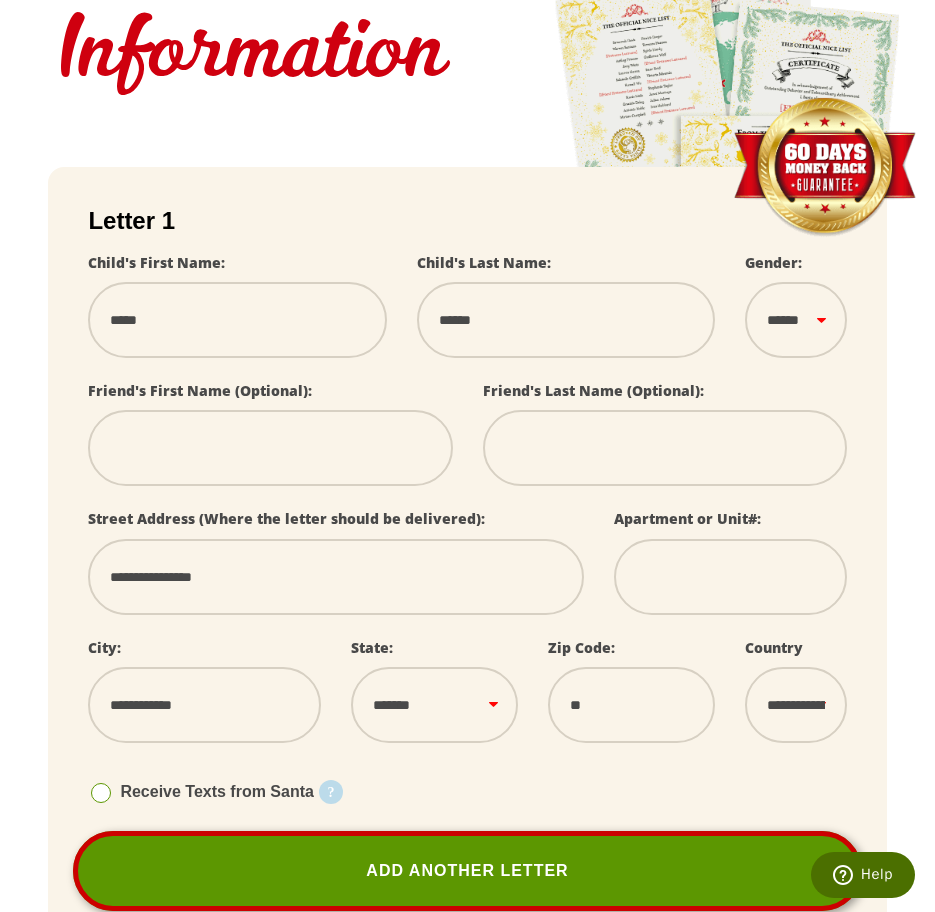 select on "*" 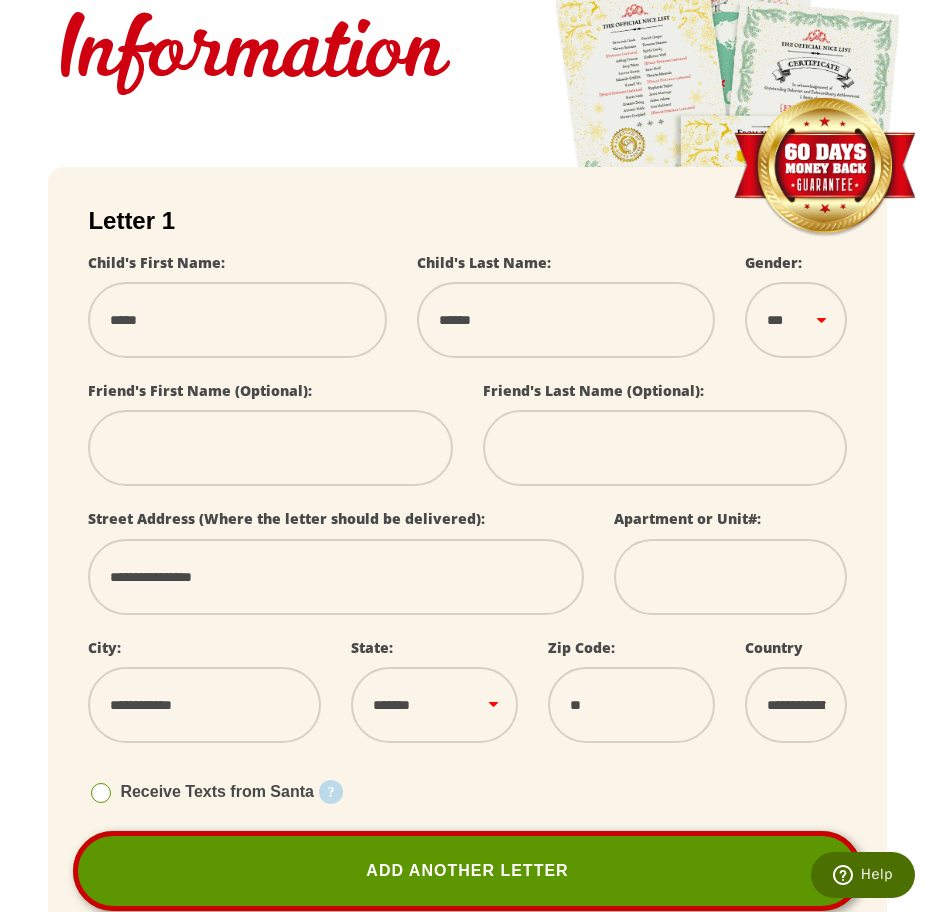 click on "******   ***   ****" at bounding box center [795, 320] 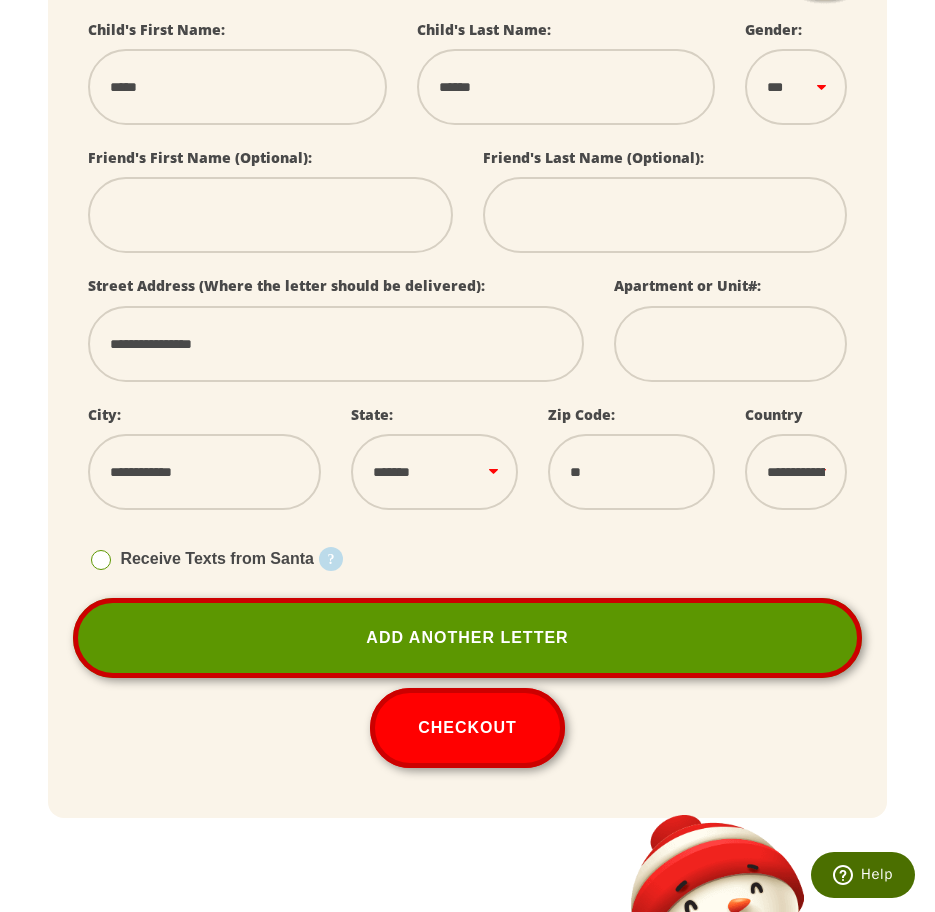 scroll, scrollTop: 500, scrollLeft: 0, axis: vertical 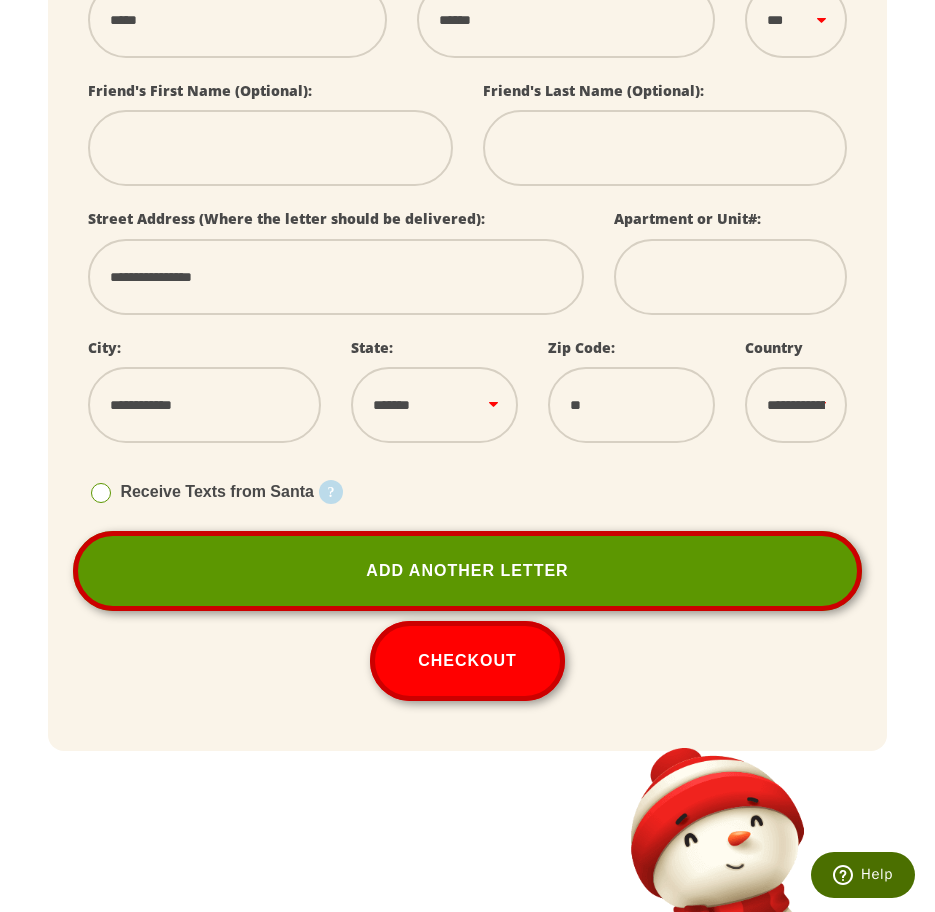 click on "**" at bounding box center (631, 405) 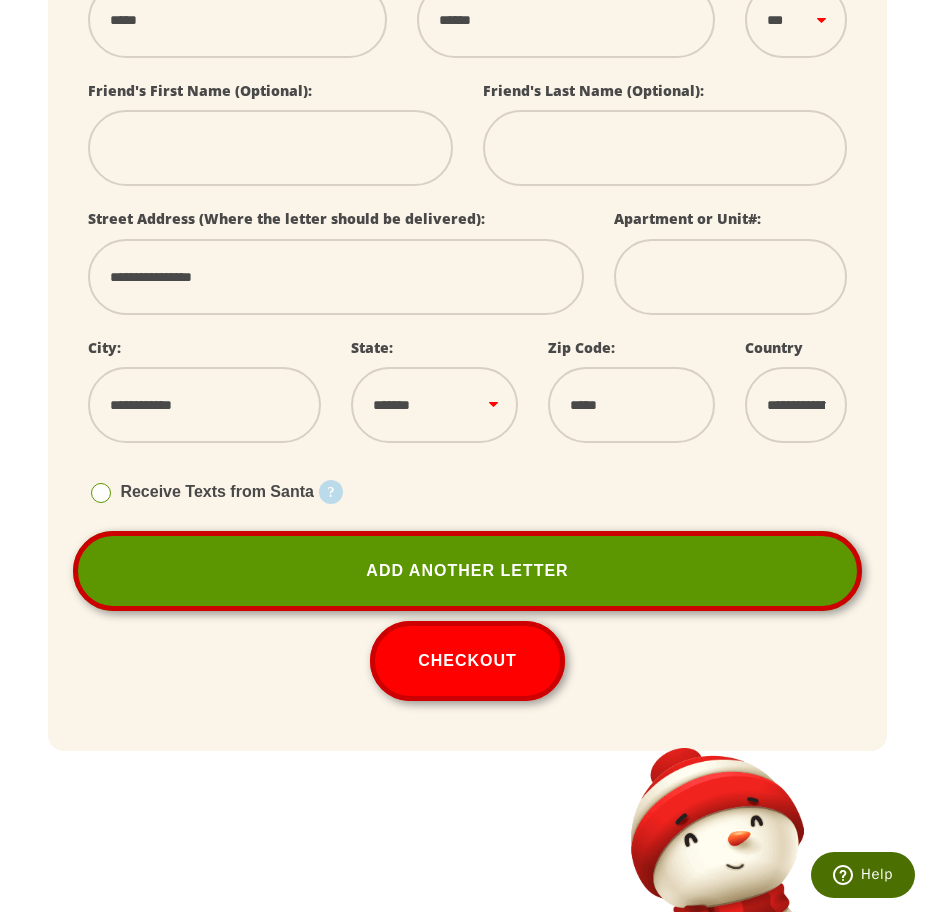 type on "*****" 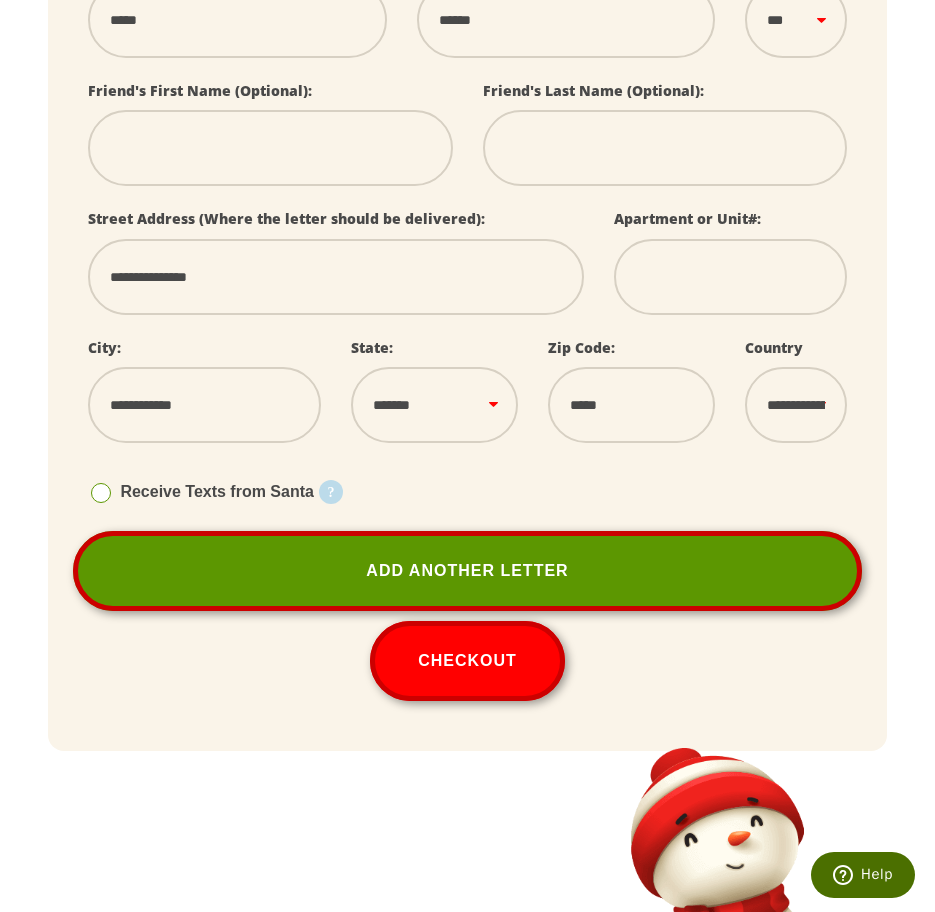 click on "**********" at bounding box center (335, 277) 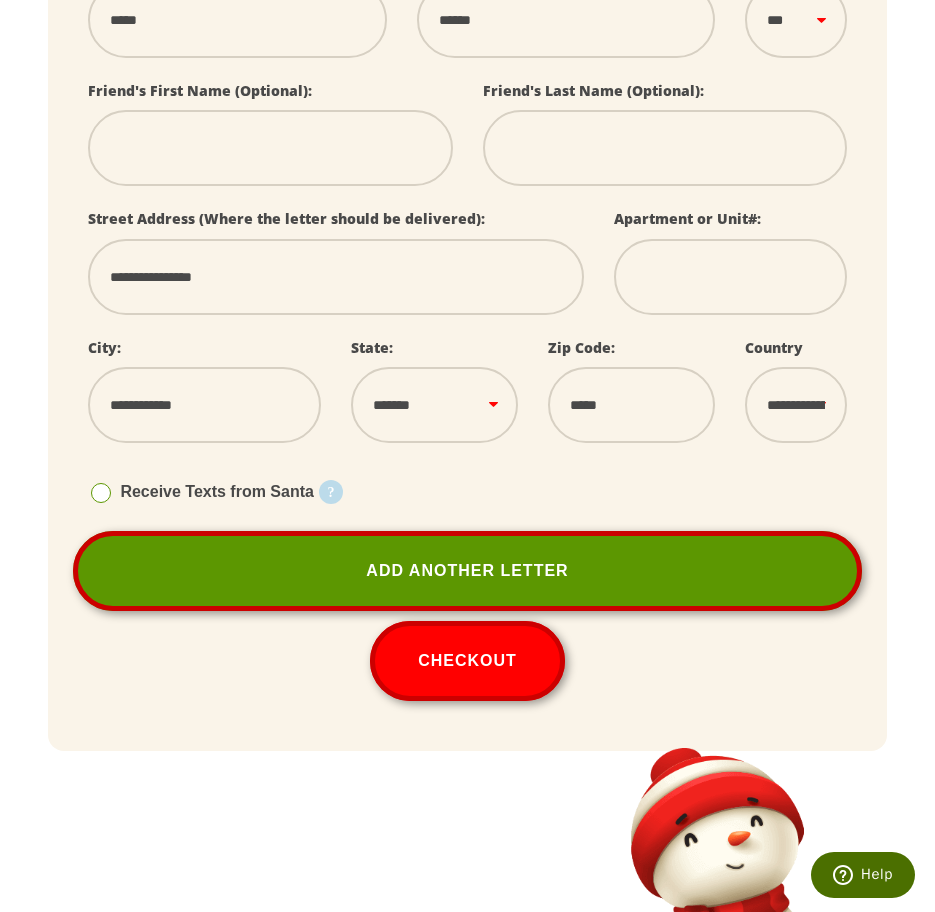 drag, startPoint x: 215, startPoint y: 278, endPoint x: 231, endPoint y: 282, distance: 16.492422 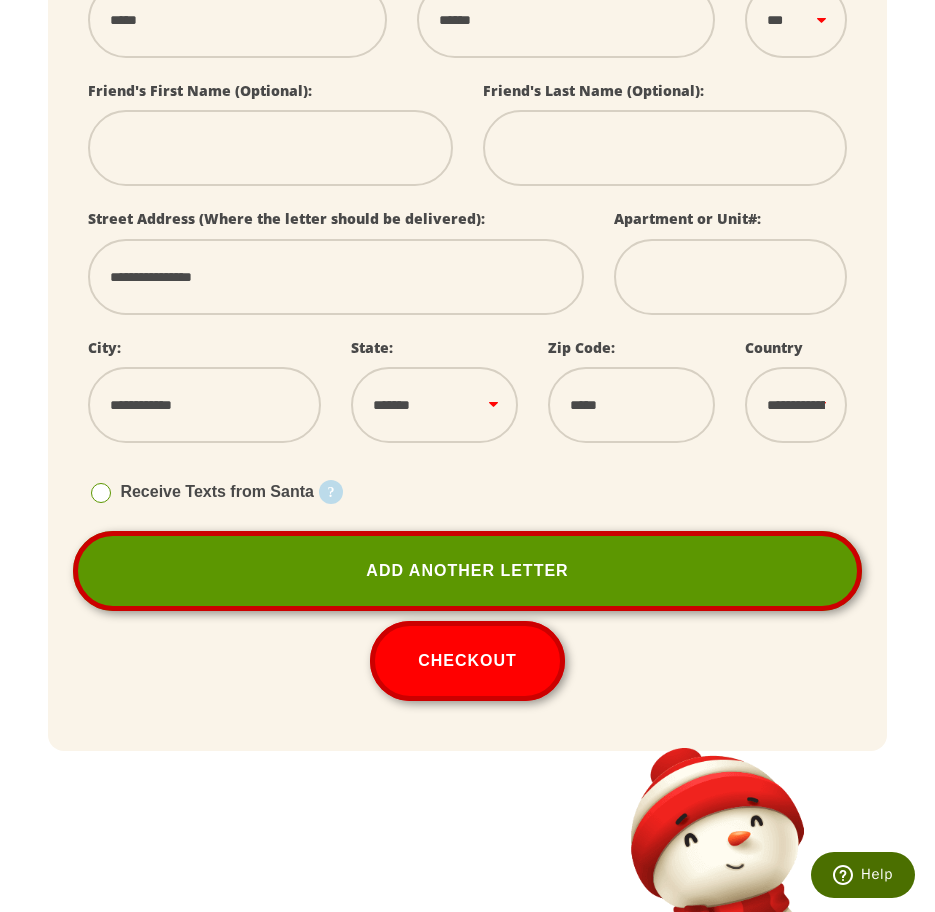 click on "**********" at bounding box center (335, 277) 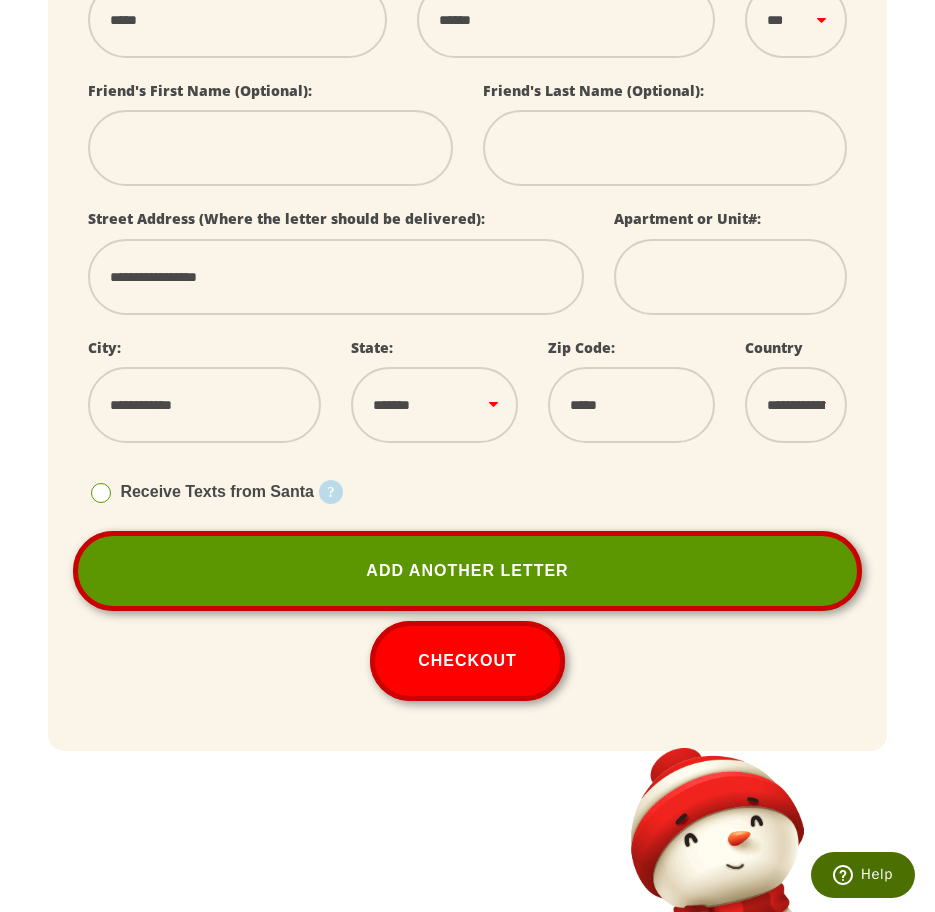 click on "**********" at bounding box center (335, 277) 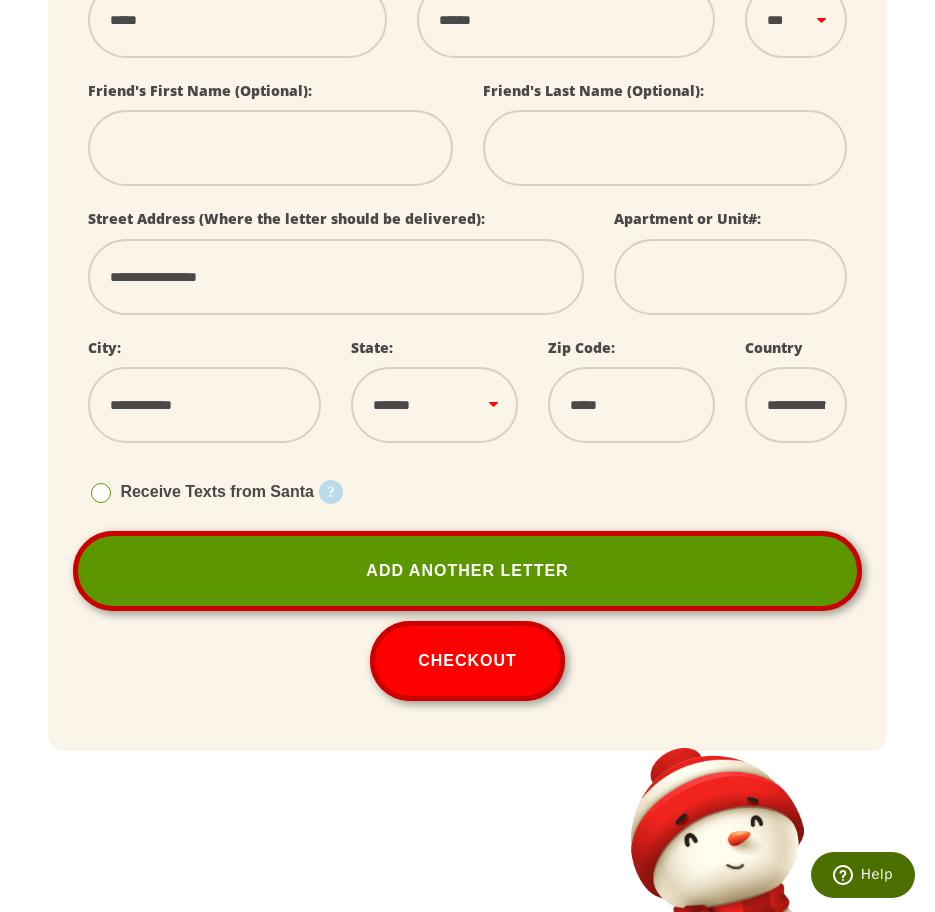 click on "**********" at bounding box center [434, 405] 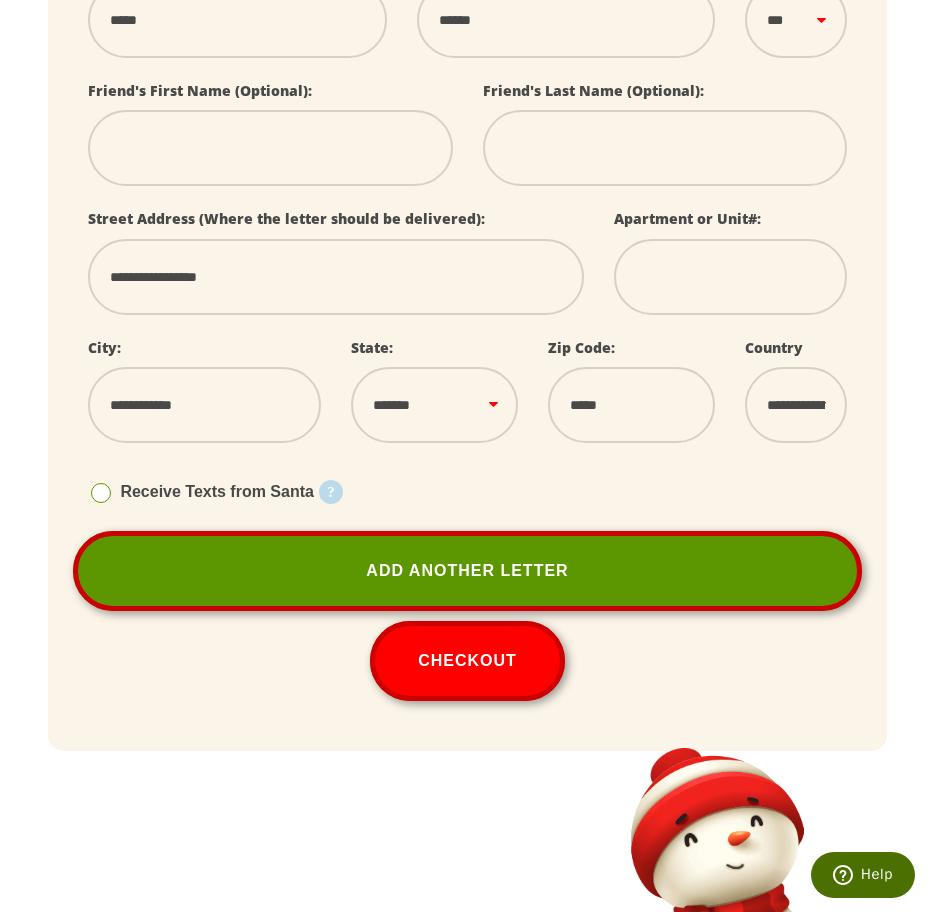 click on "**********" at bounding box center (434, 405) 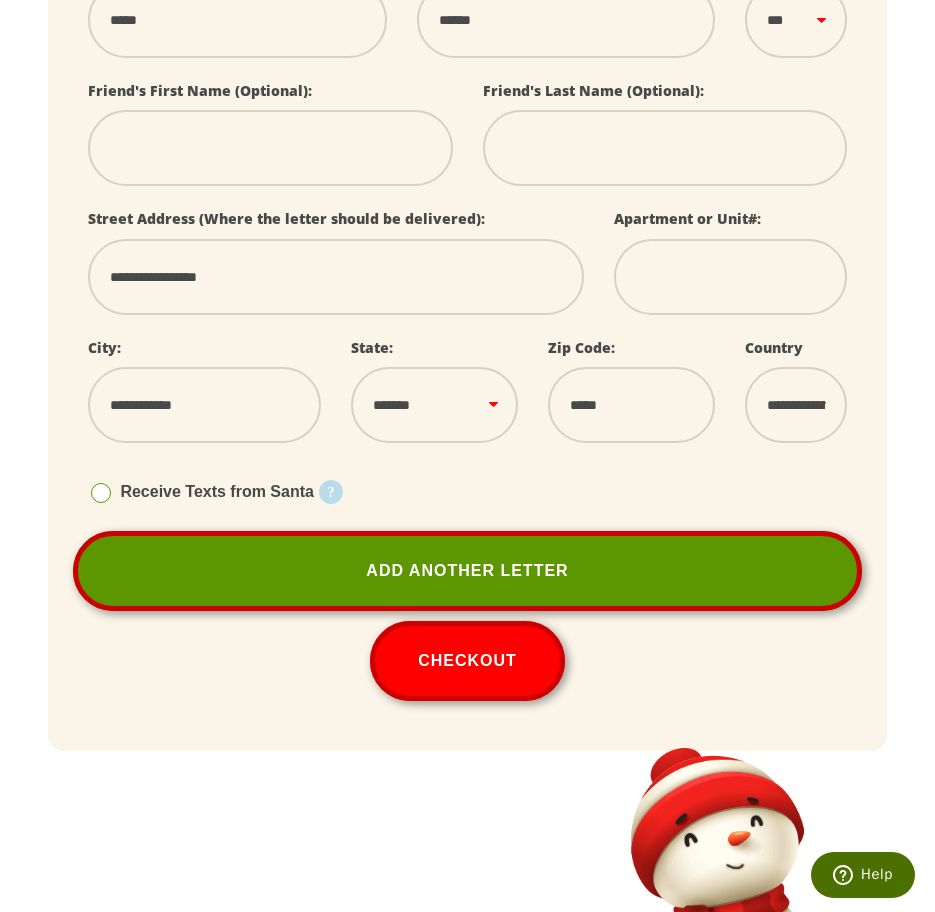 click on "*****" at bounding box center (631, 405) 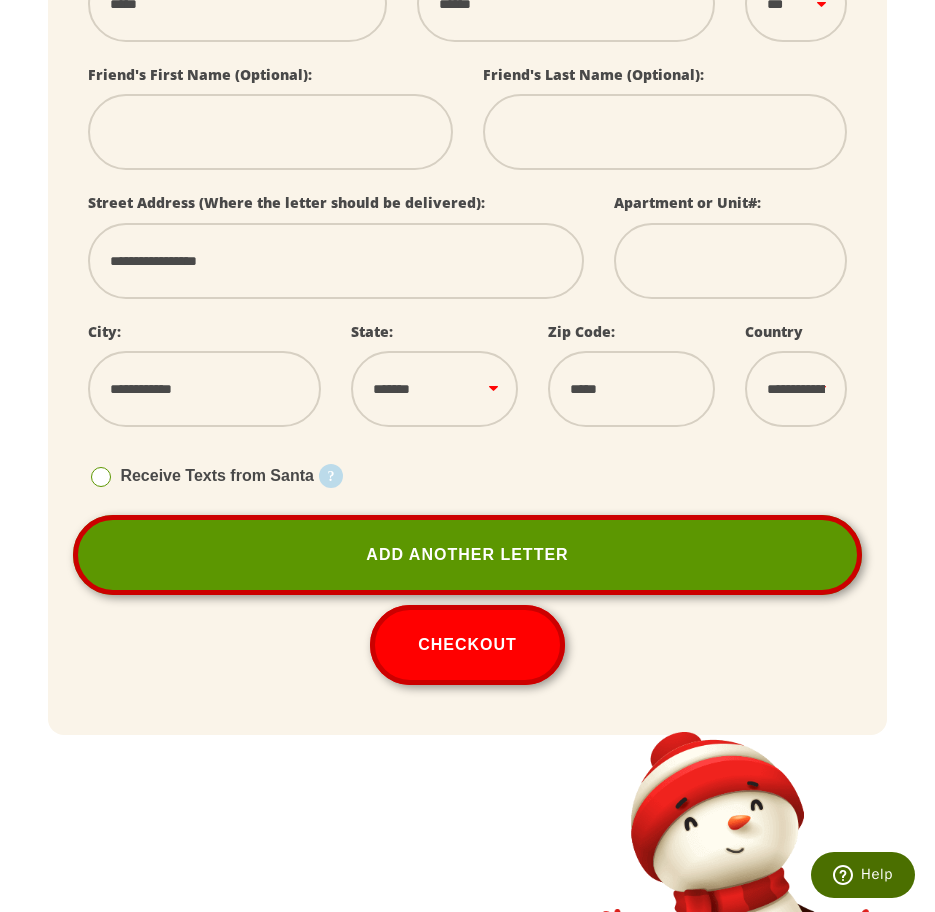 scroll, scrollTop: 600, scrollLeft: 0, axis: vertical 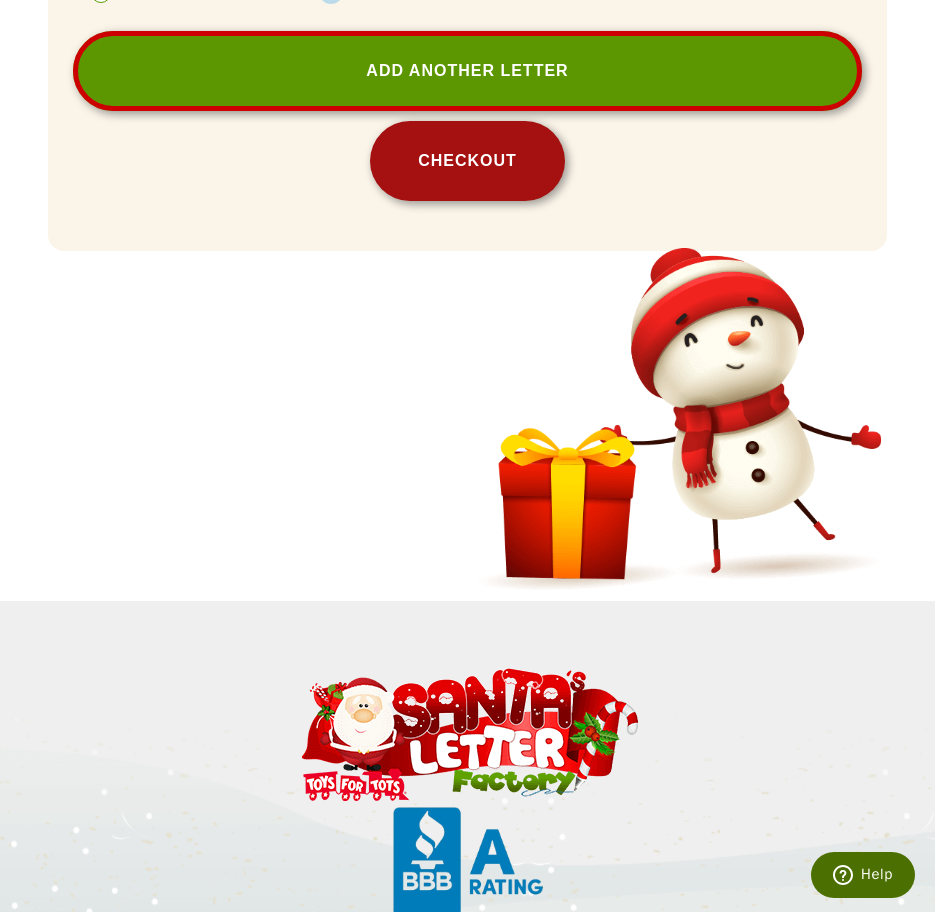 click on "Checkout" at bounding box center [467, 161] 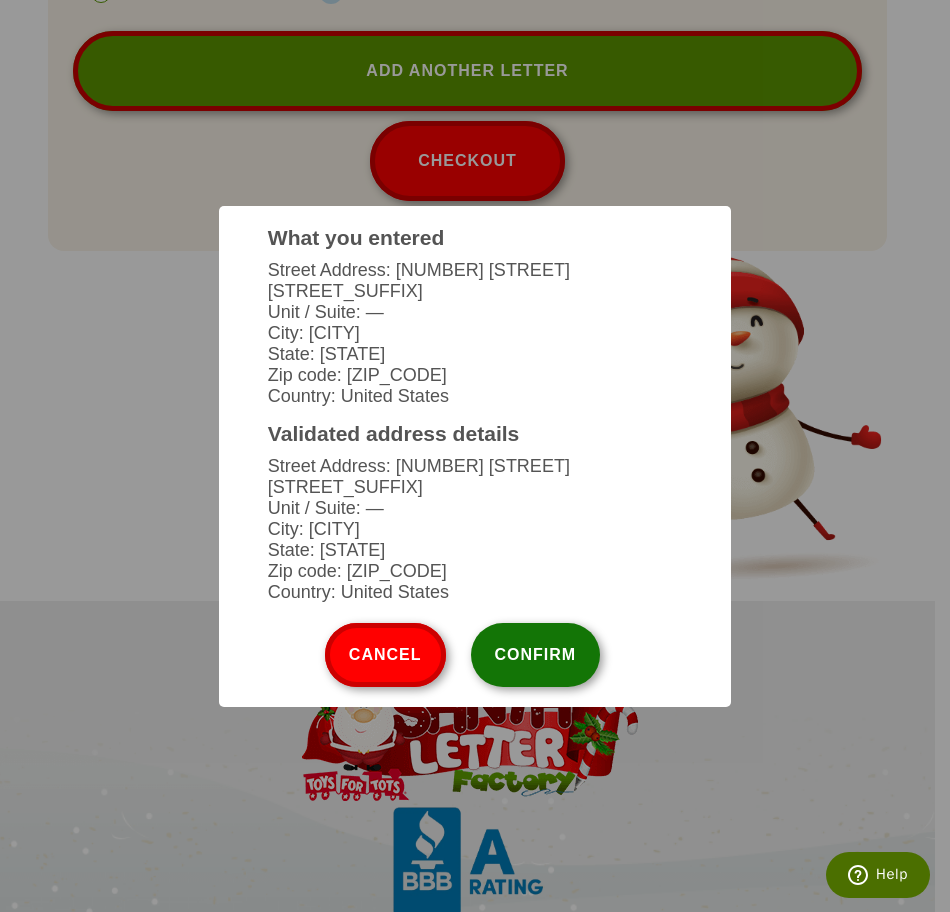 click on "Confirm" at bounding box center [536, 655] 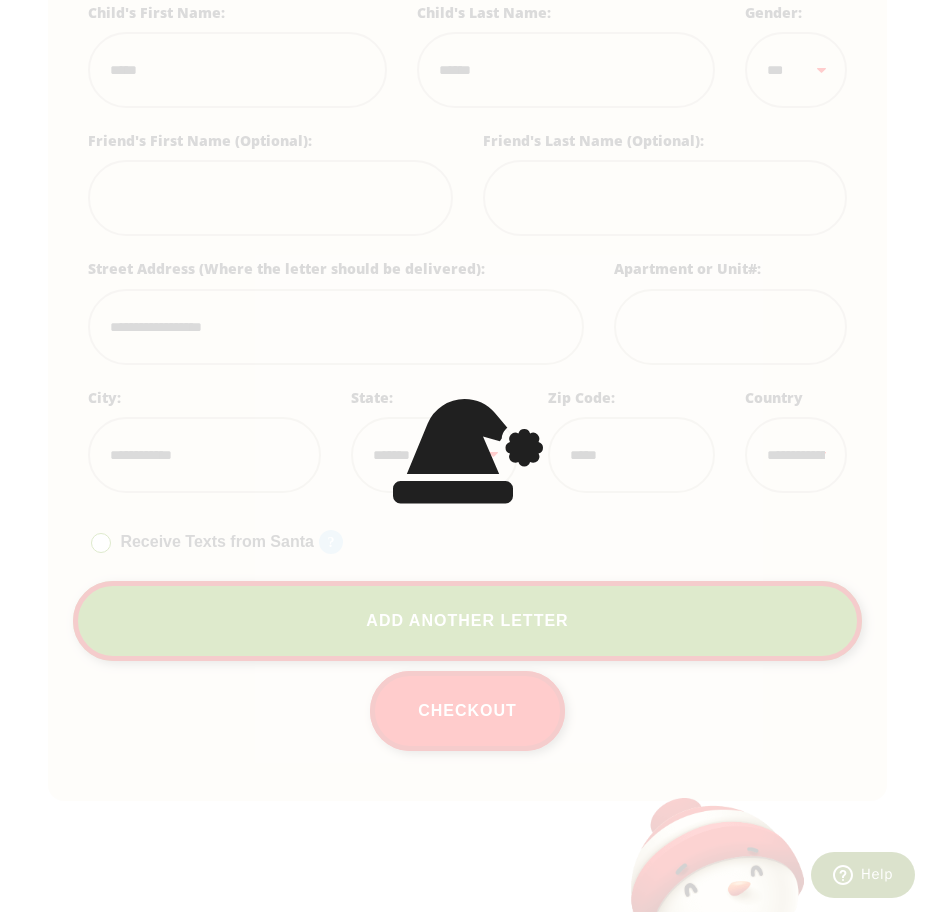 scroll, scrollTop: 400, scrollLeft: 0, axis: vertical 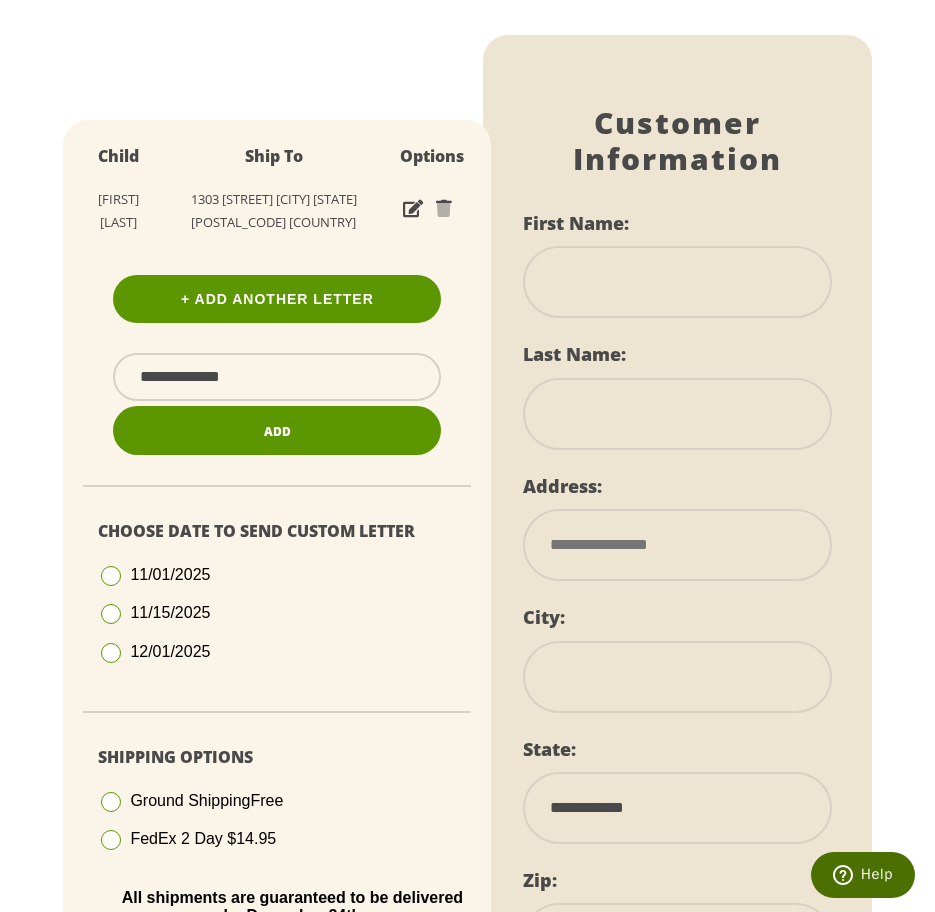 click on "12/01/2025" at bounding box center (277, 652) 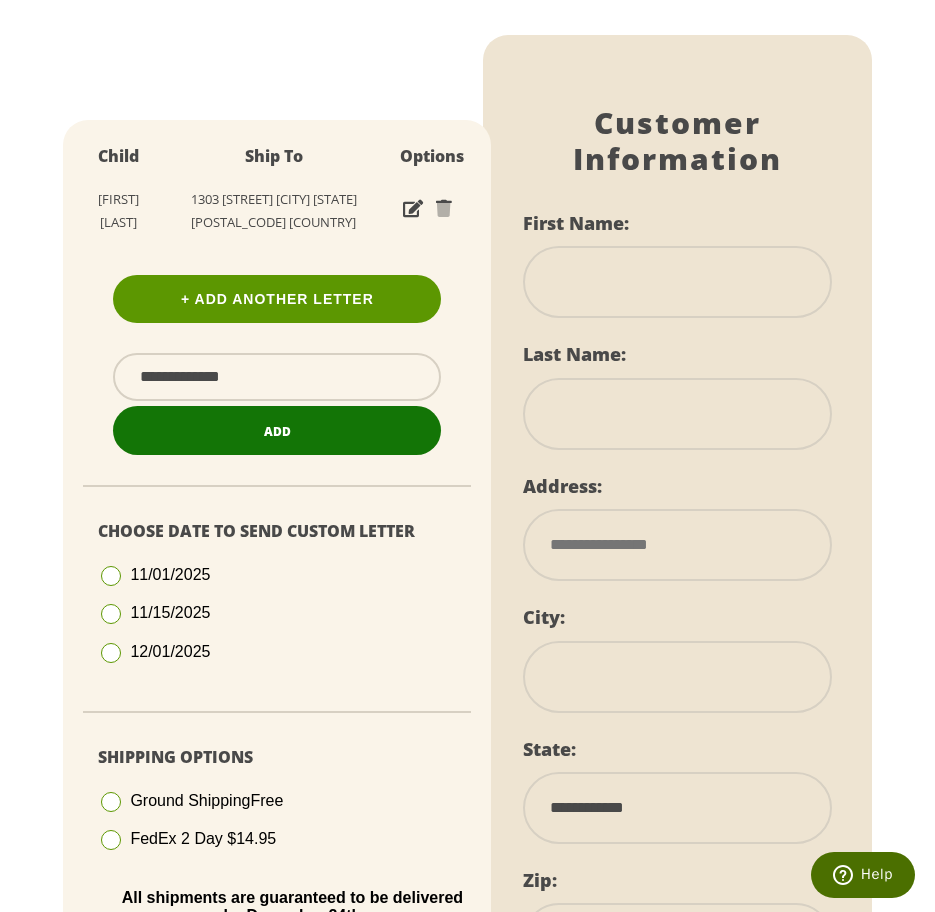 click on "Add" at bounding box center [277, 431] 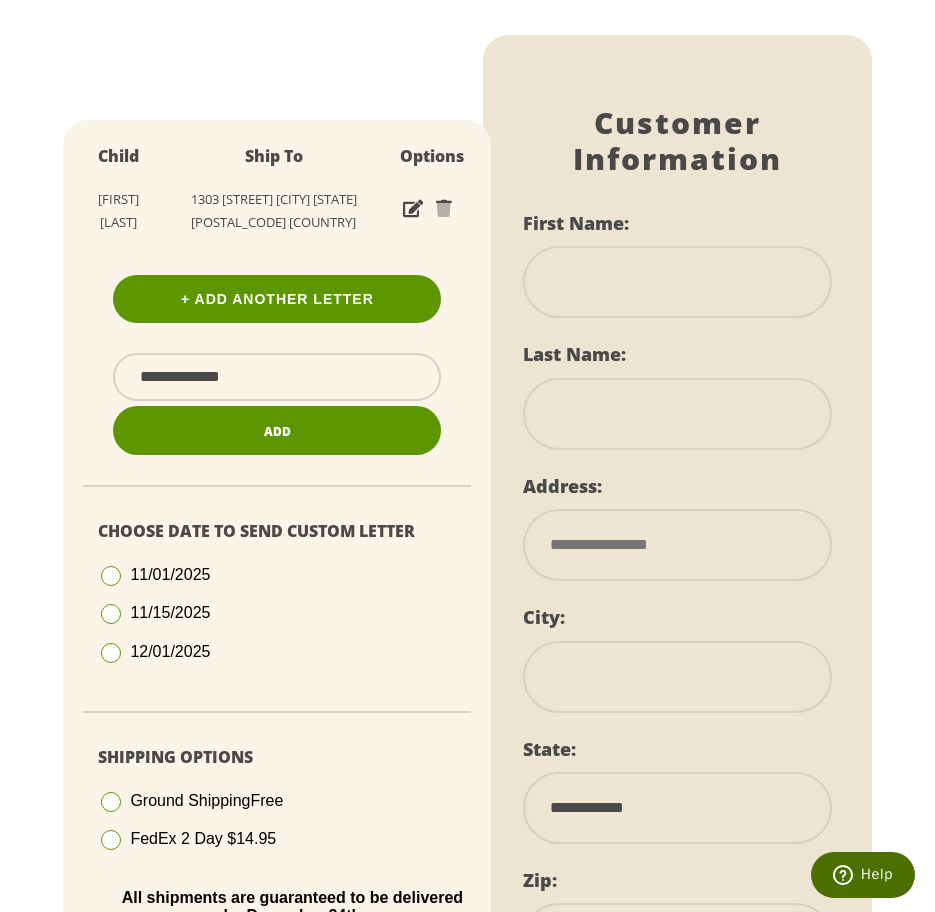 click at bounding box center [677, 282] 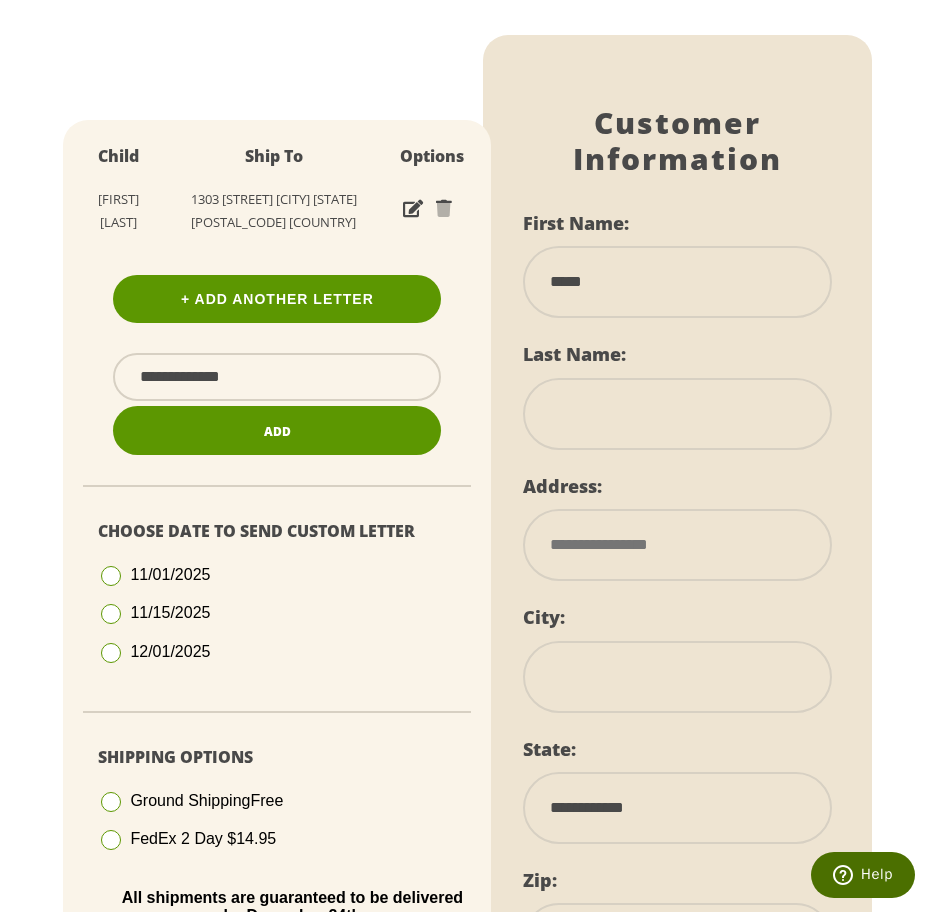 type on "*****" 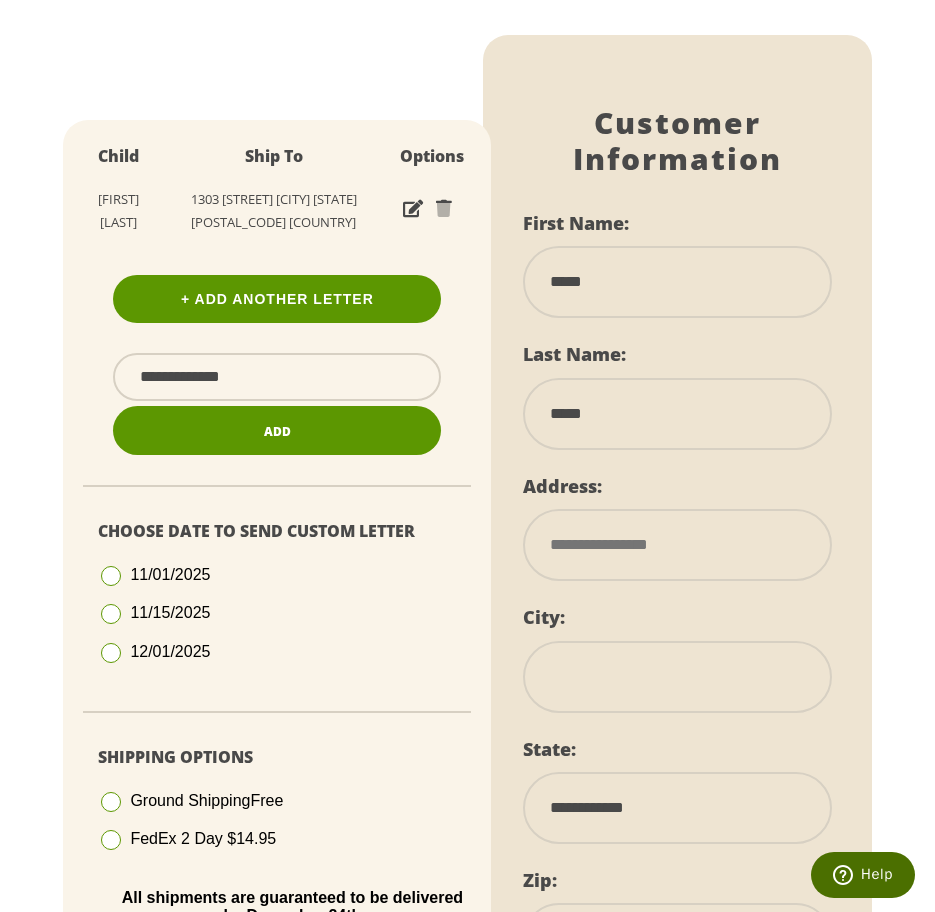 type on "**********" 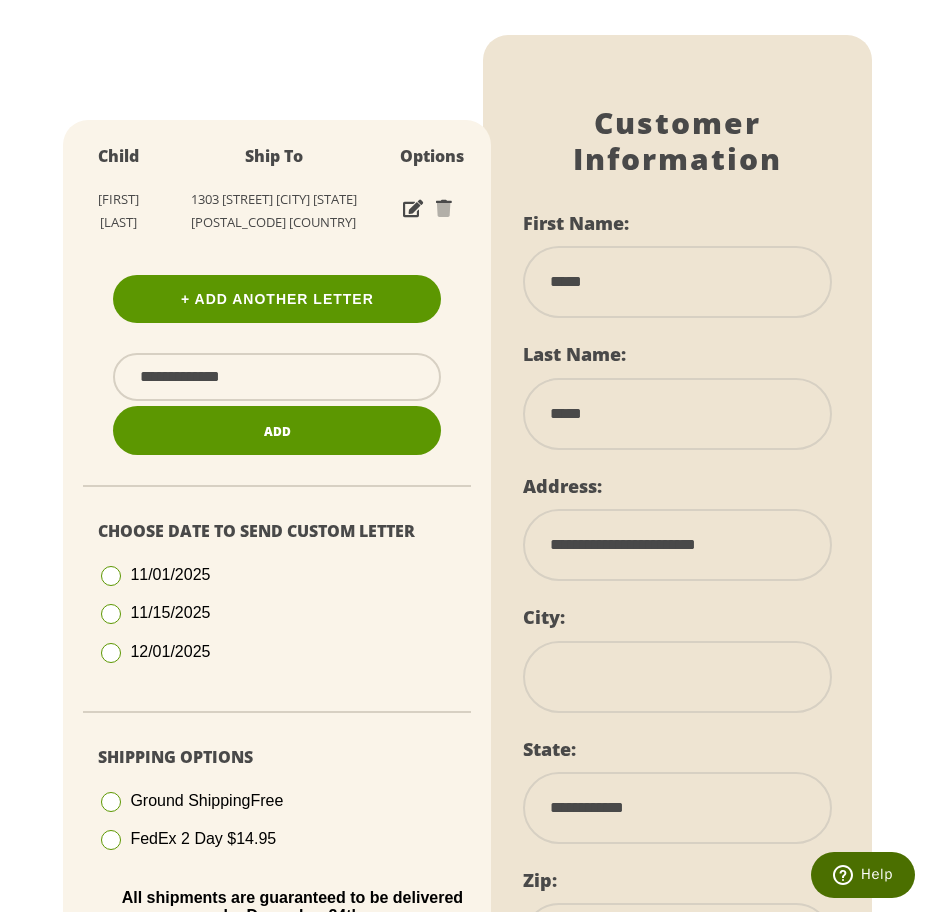 type on "**********" 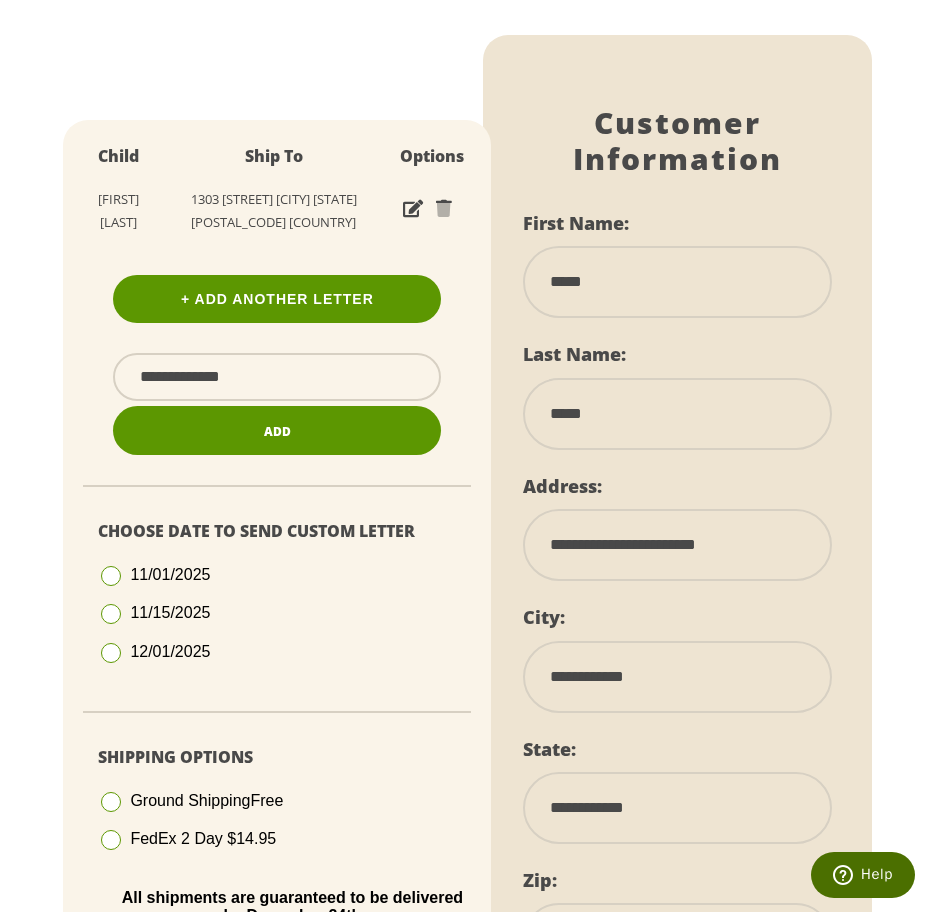 type on "*****" 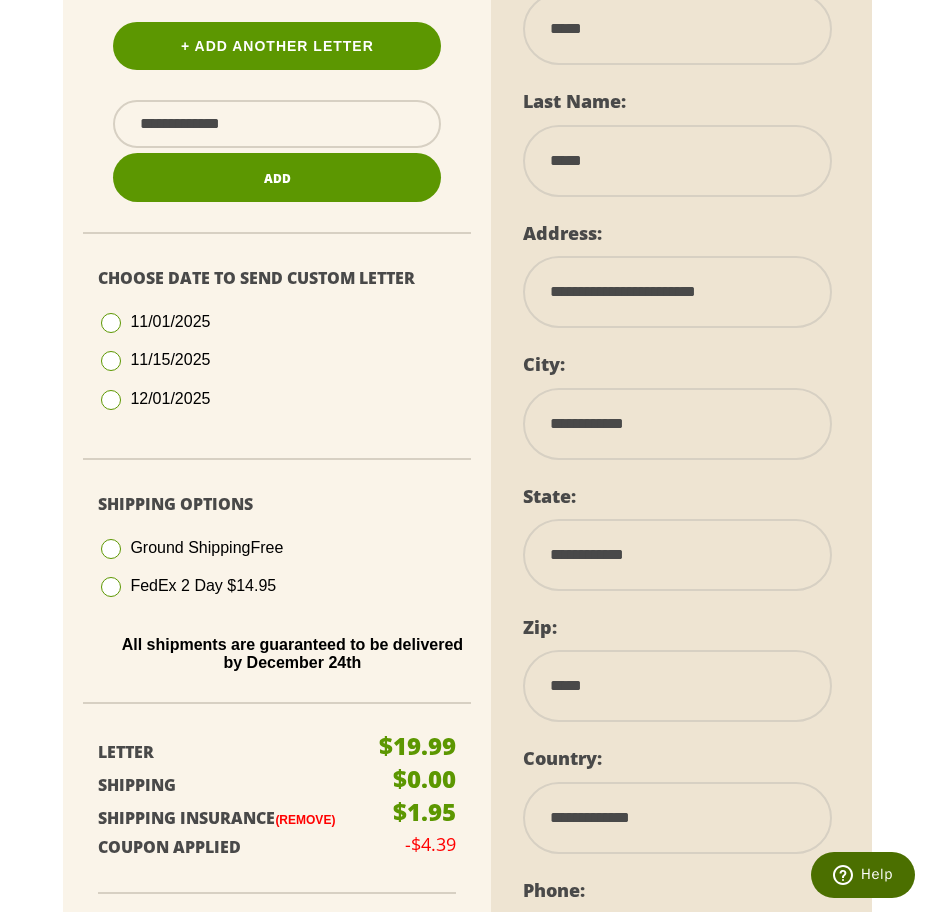 scroll, scrollTop: 600, scrollLeft: 0, axis: vertical 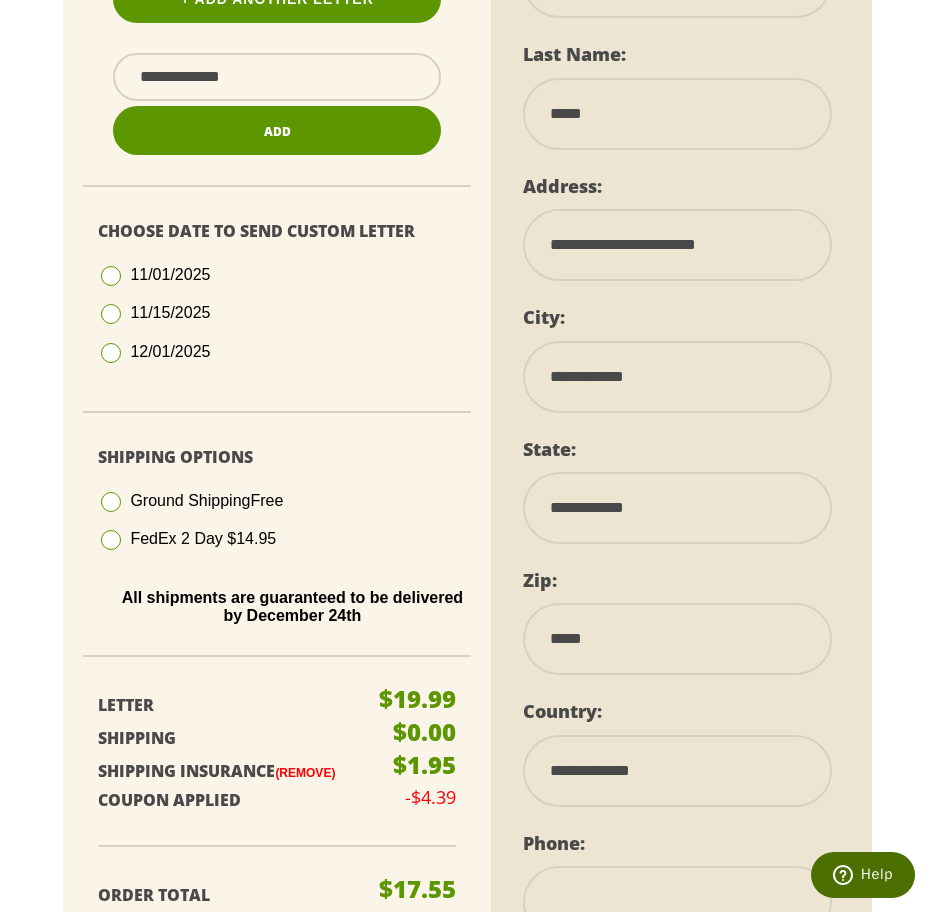 click on "**********" at bounding box center [677, 508] 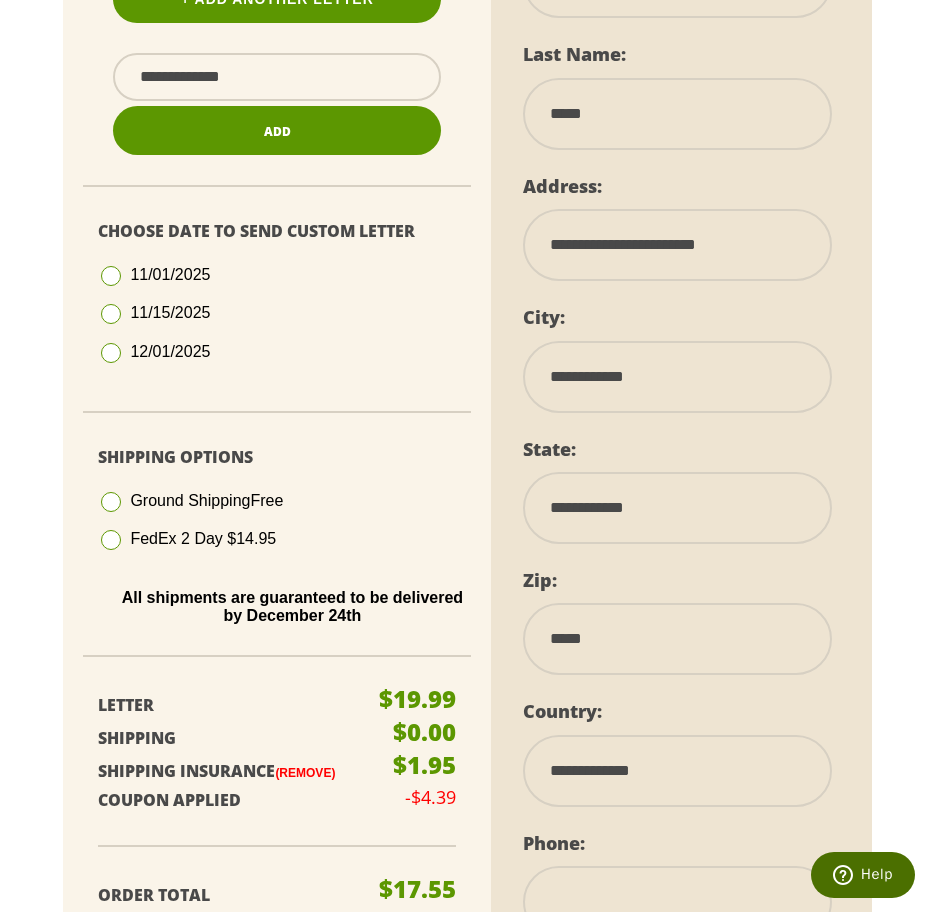 select on "**" 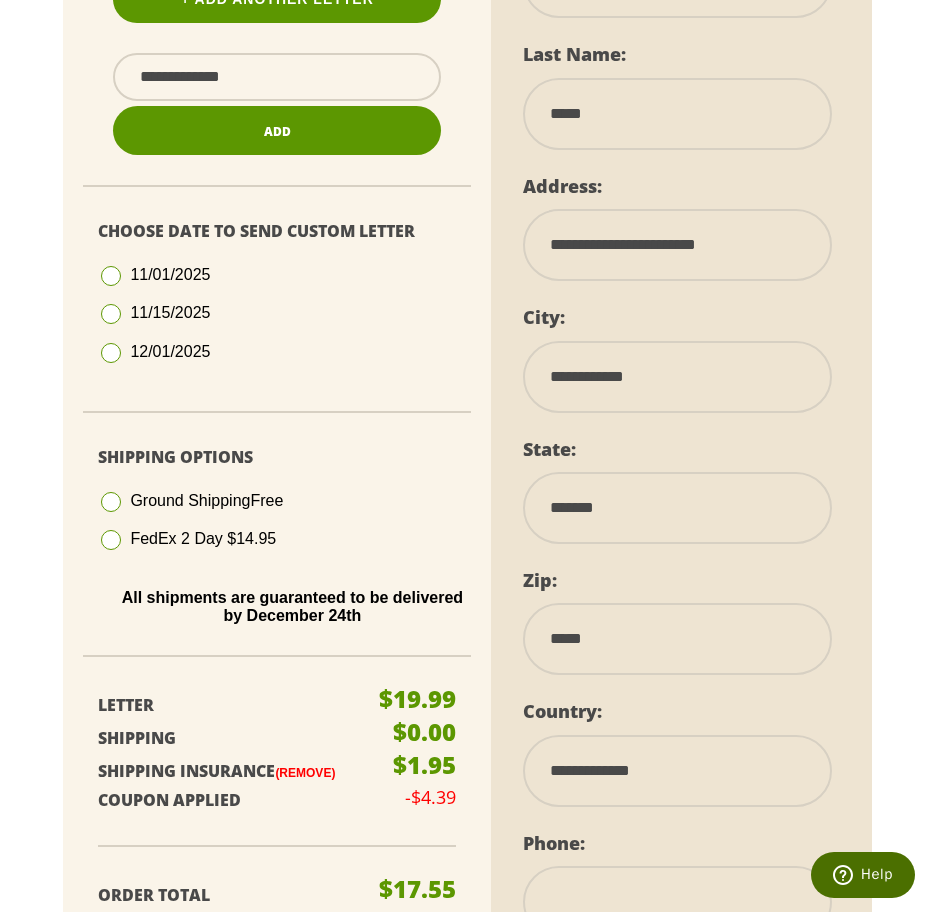 click on "**********" at bounding box center (677, 508) 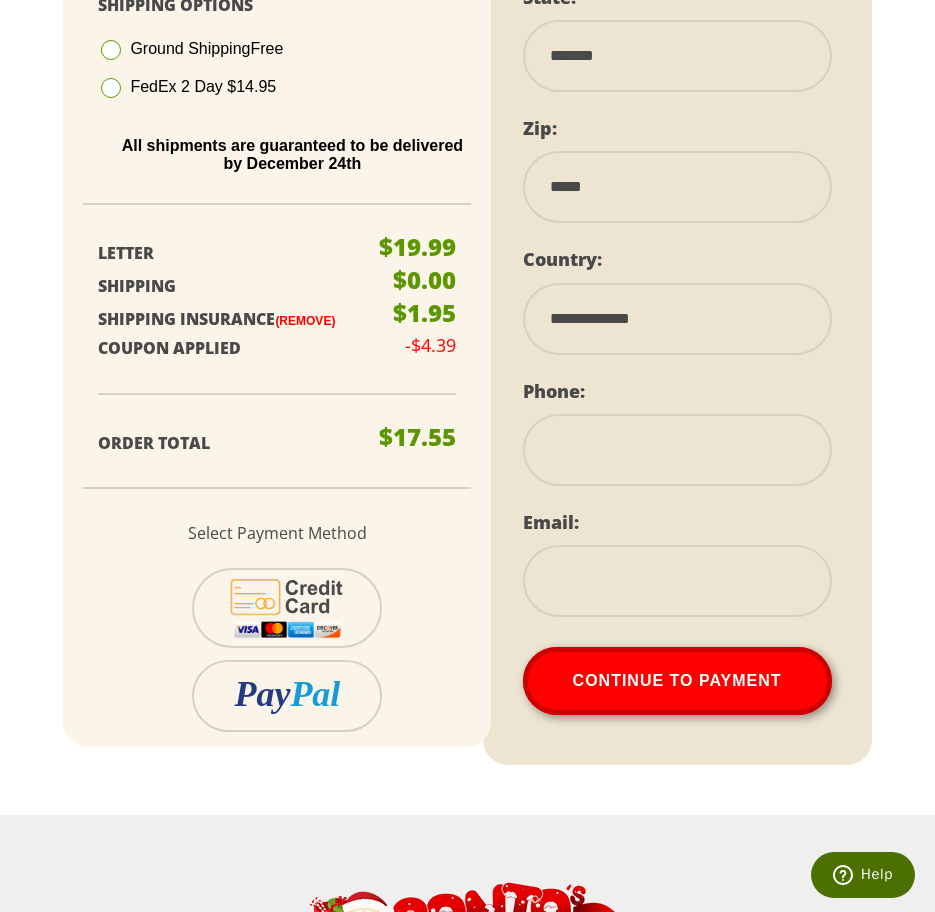 scroll, scrollTop: 1100, scrollLeft: 0, axis: vertical 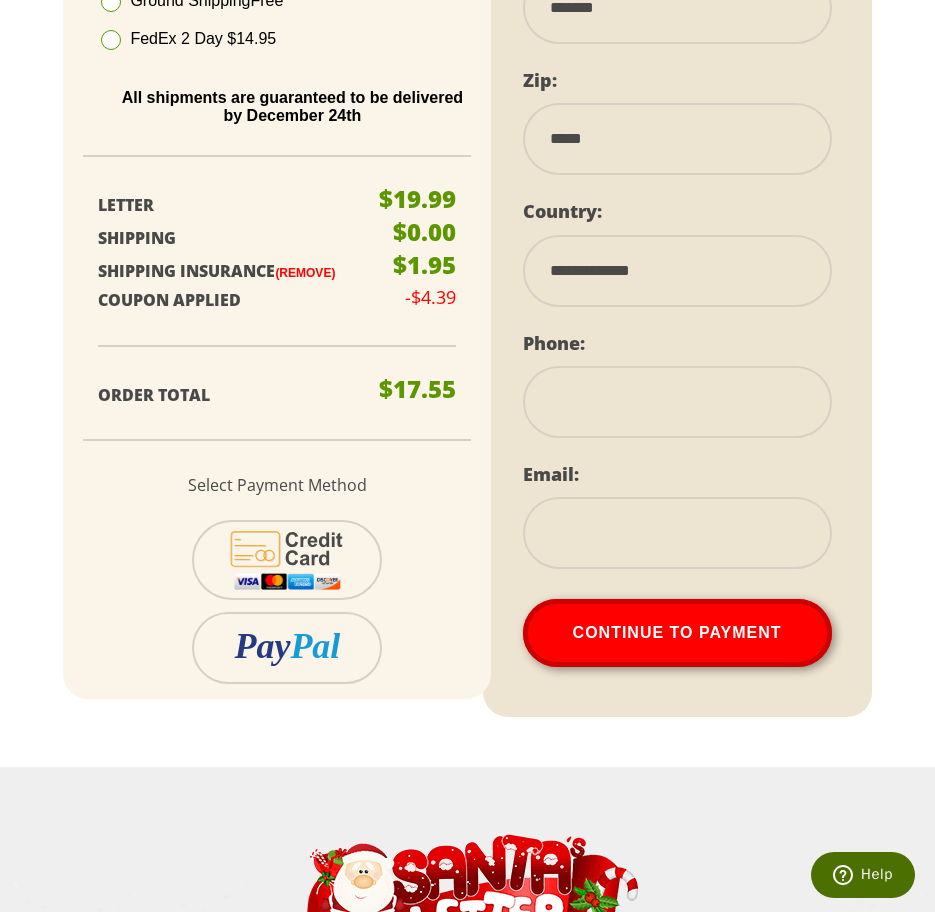 click at bounding box center [677, 533] 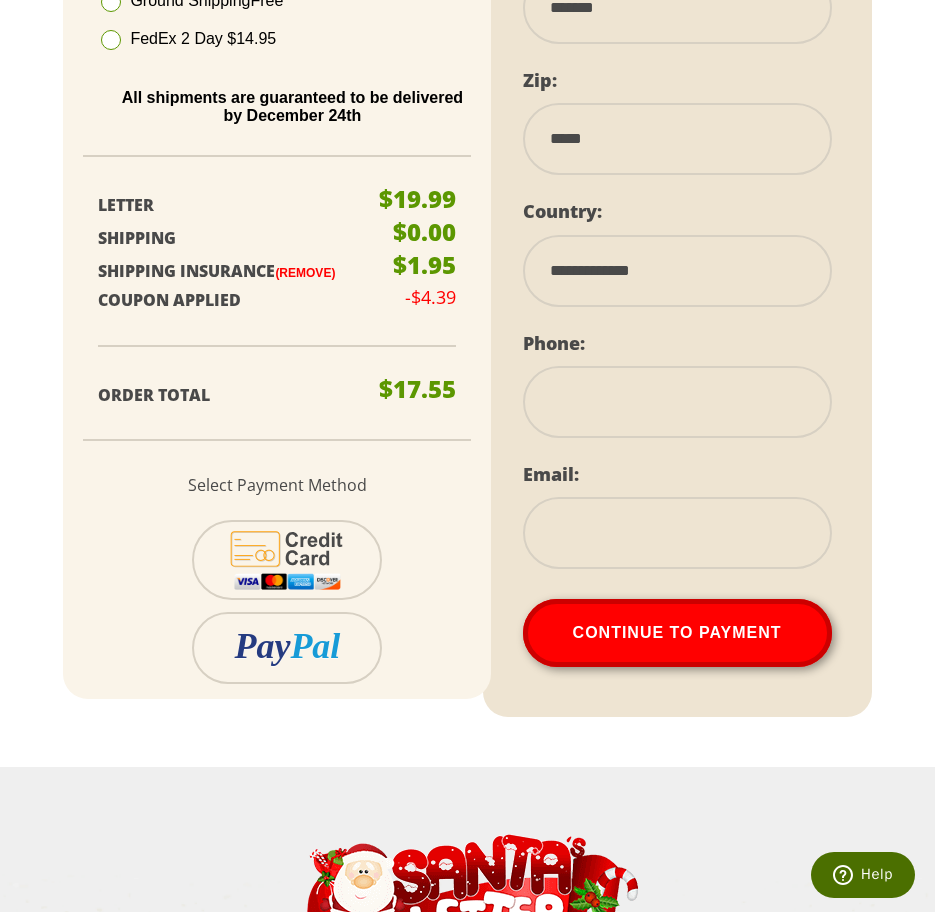 type on "**********" 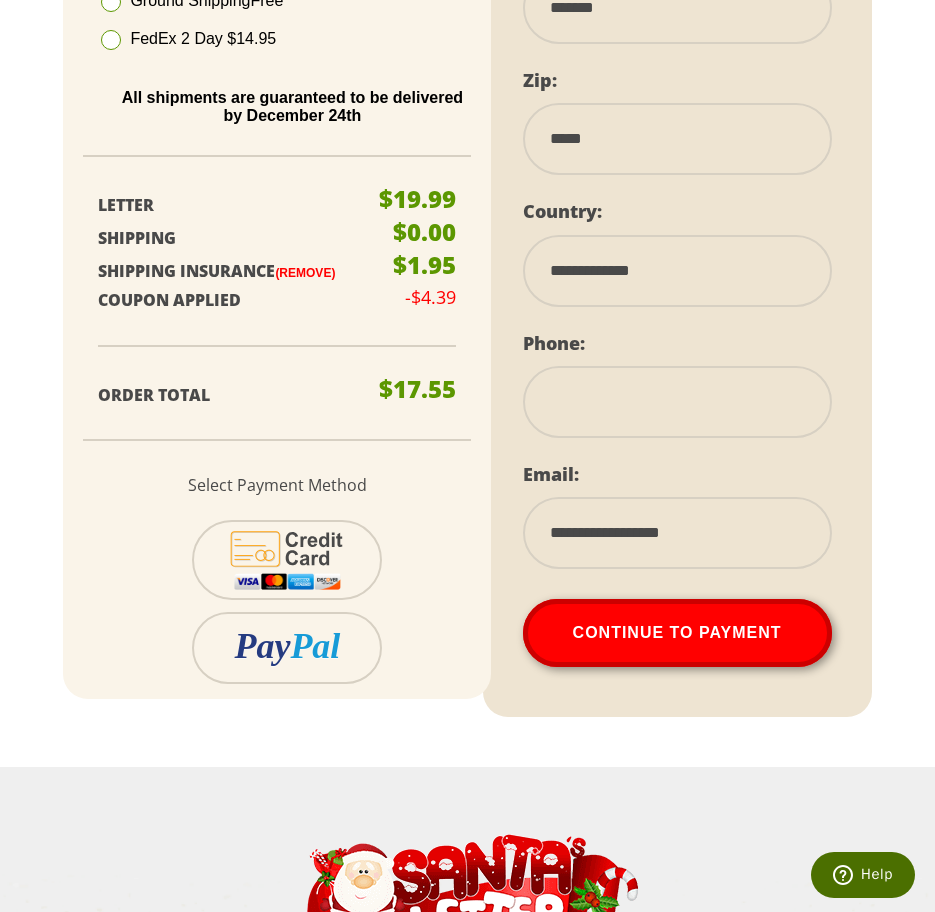 type on "**********" 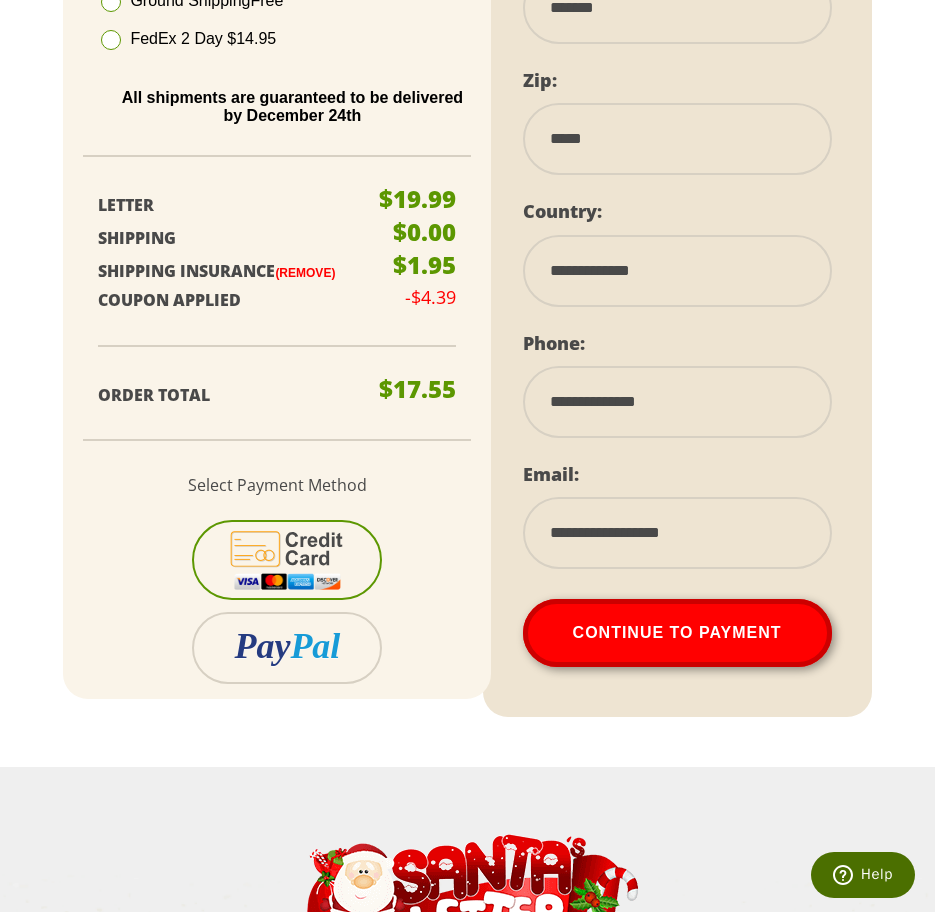 click at bounding box center (287, 560) 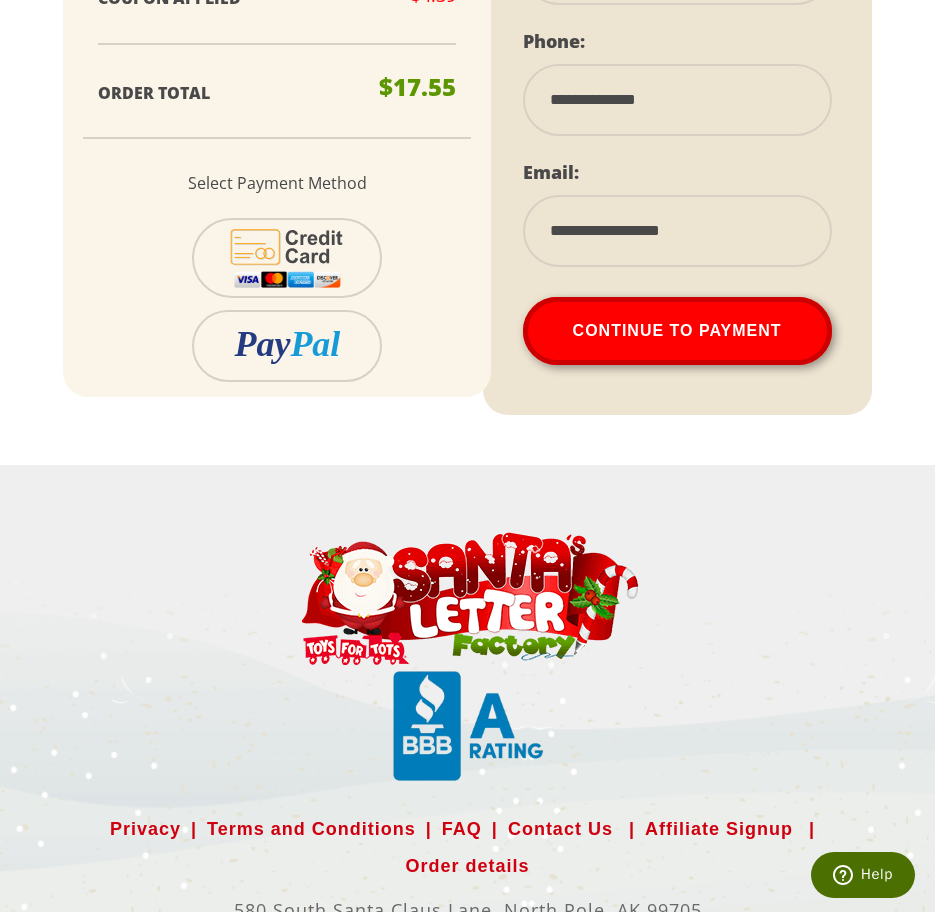 scroll, scrollTop: 1435, scrollLeft: 0, axis: vertical 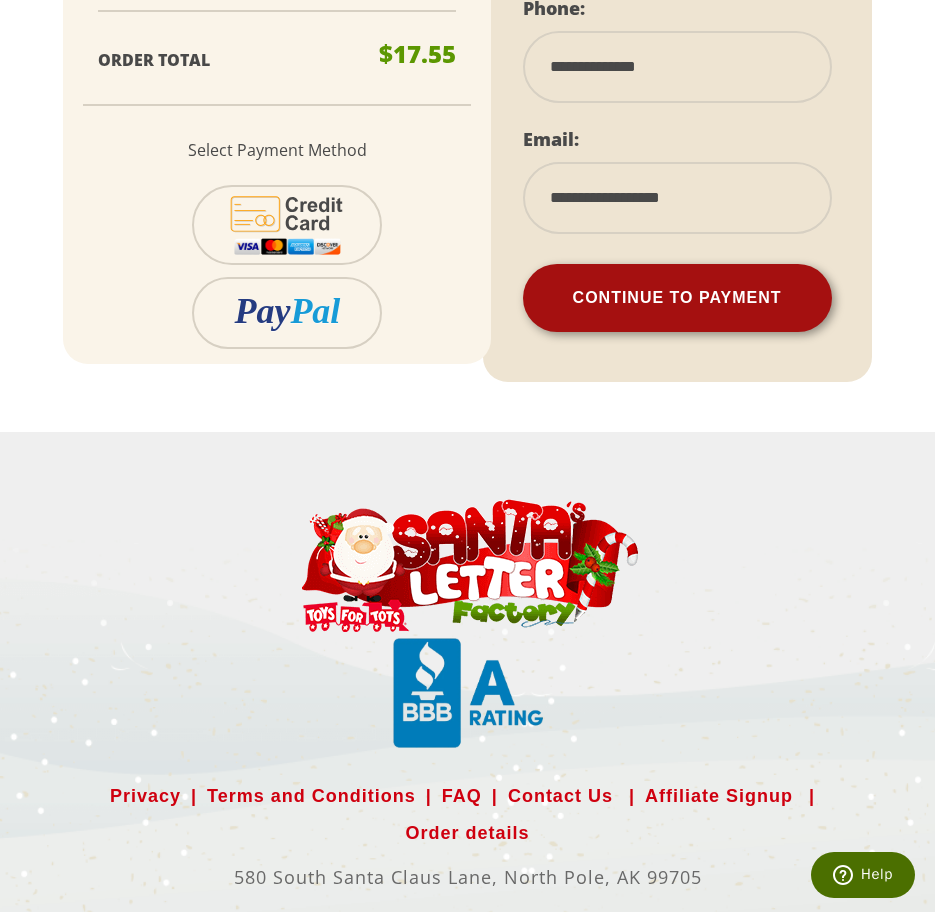 click on "Continue To Payment" at bounding box center [677, 298] 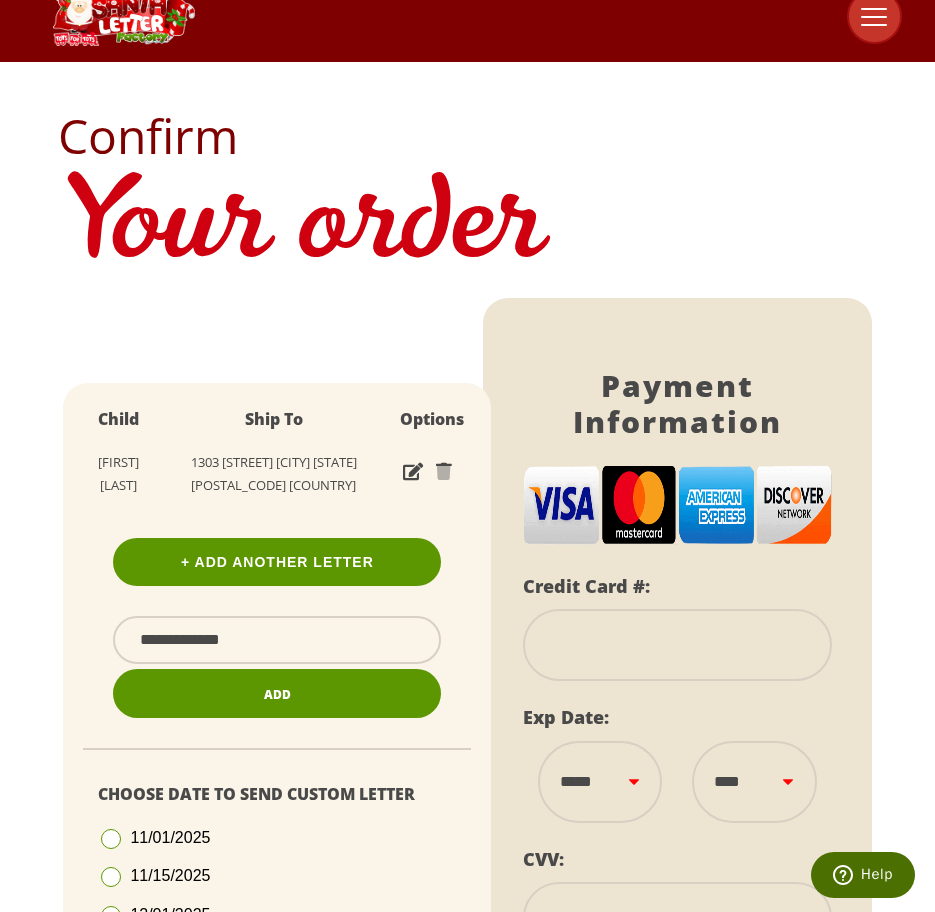 scroll, scrollTop: 0, scrollLeft: 0, axis: both 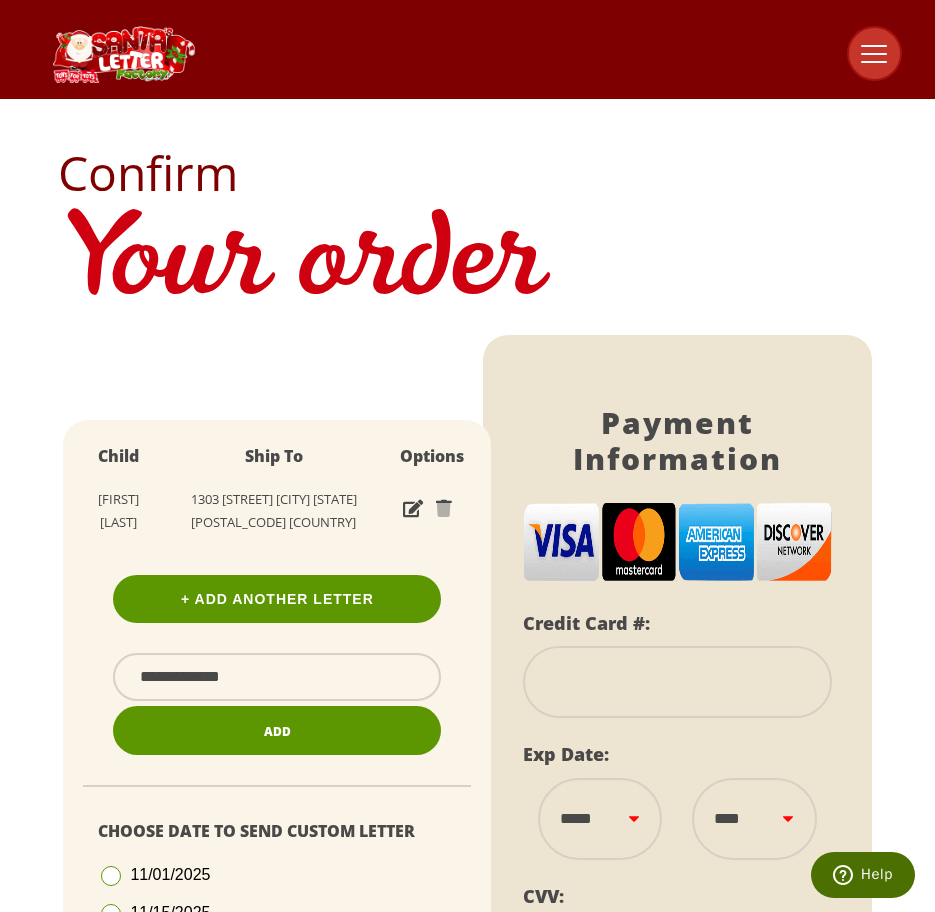 click at bounding box center [874, 53] 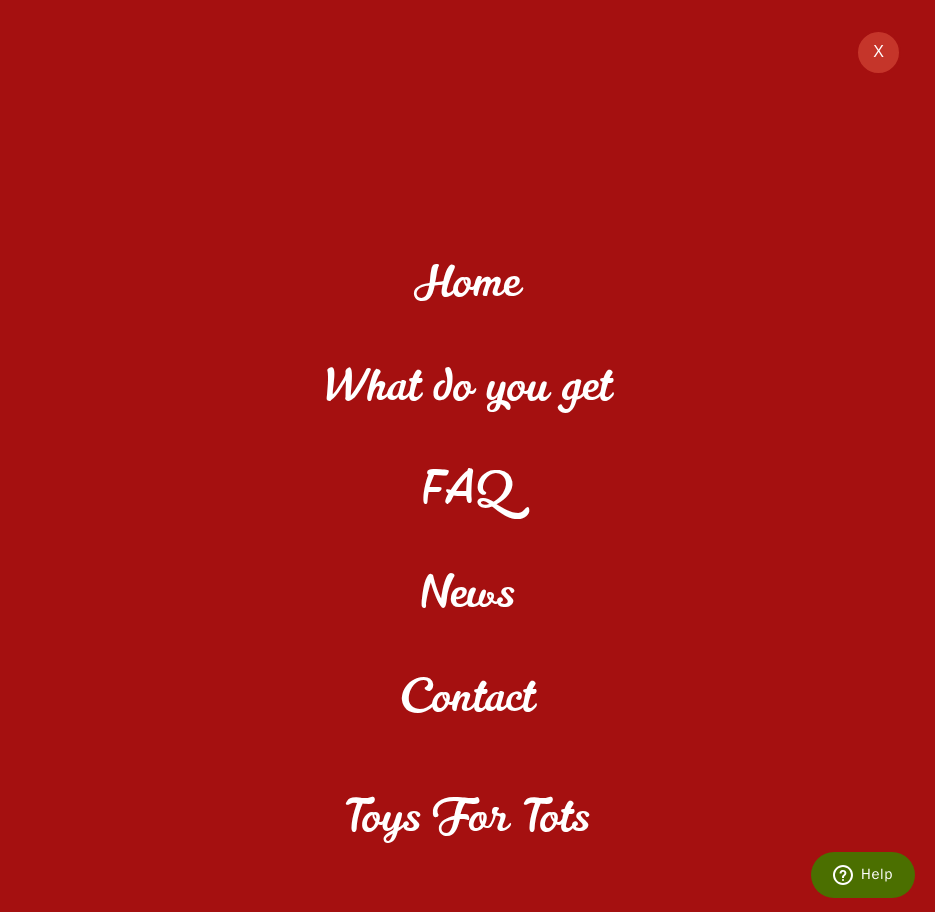 scroll, scrollTop: 0, scrollLeft: 0, axis: both 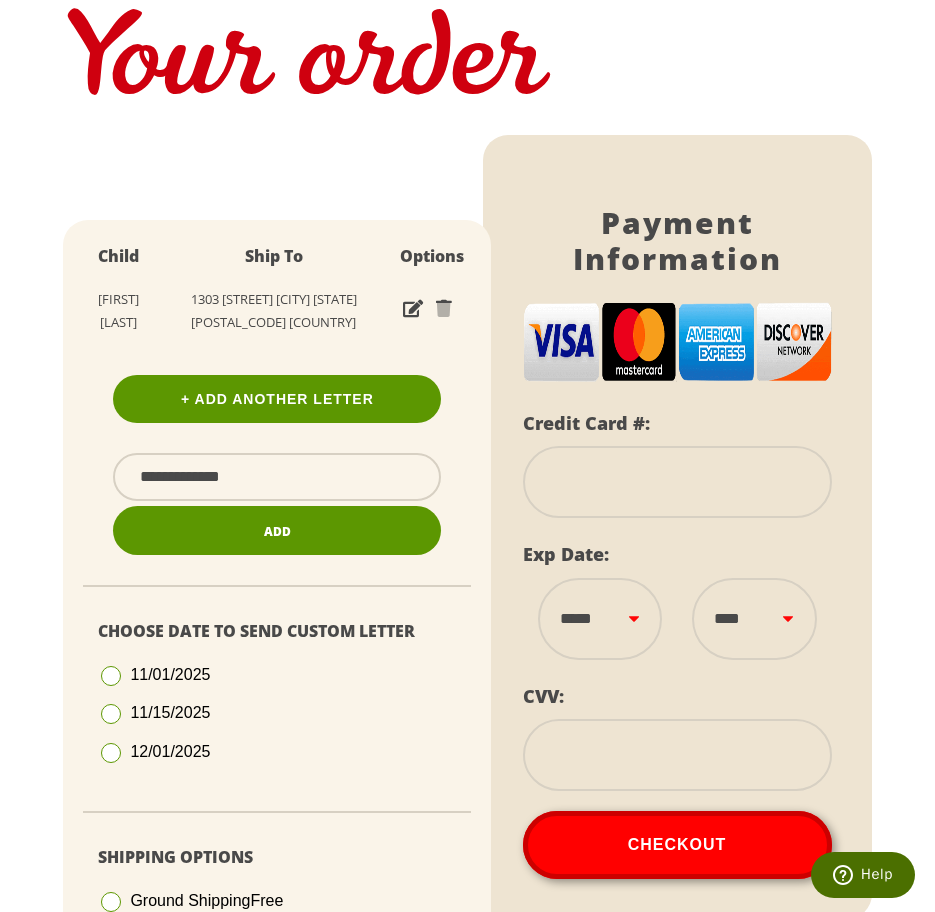 click at bounding box center [677, 482] 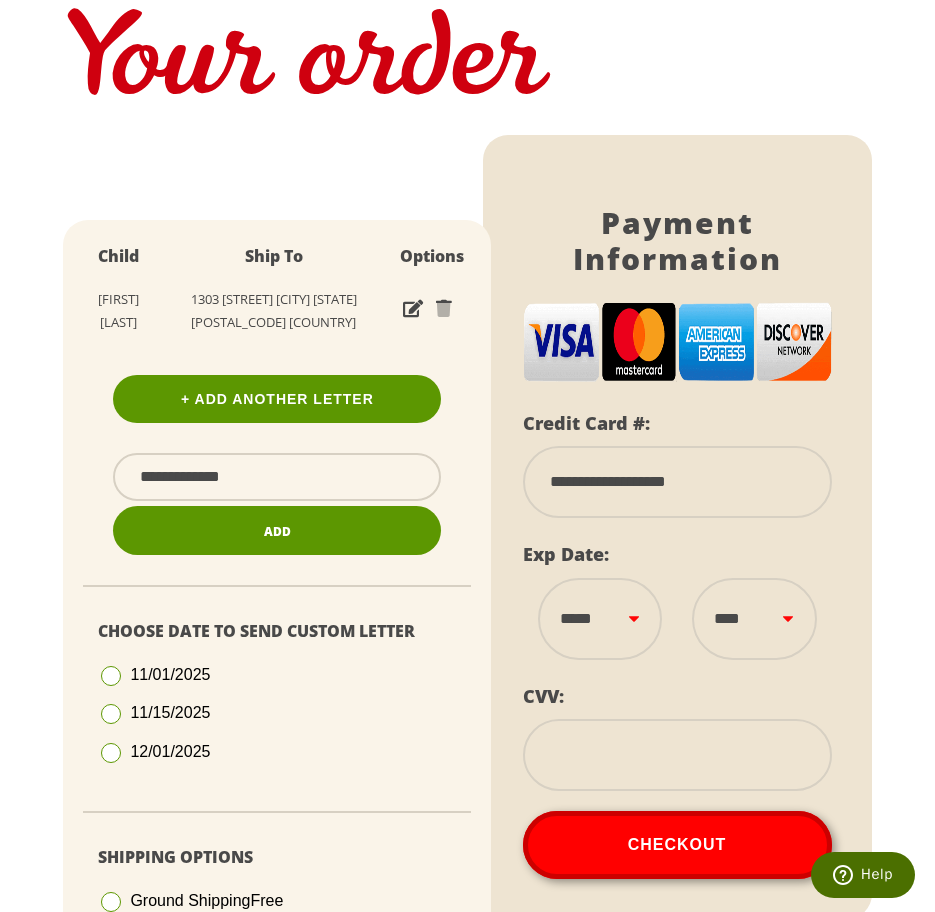 type on "**********" 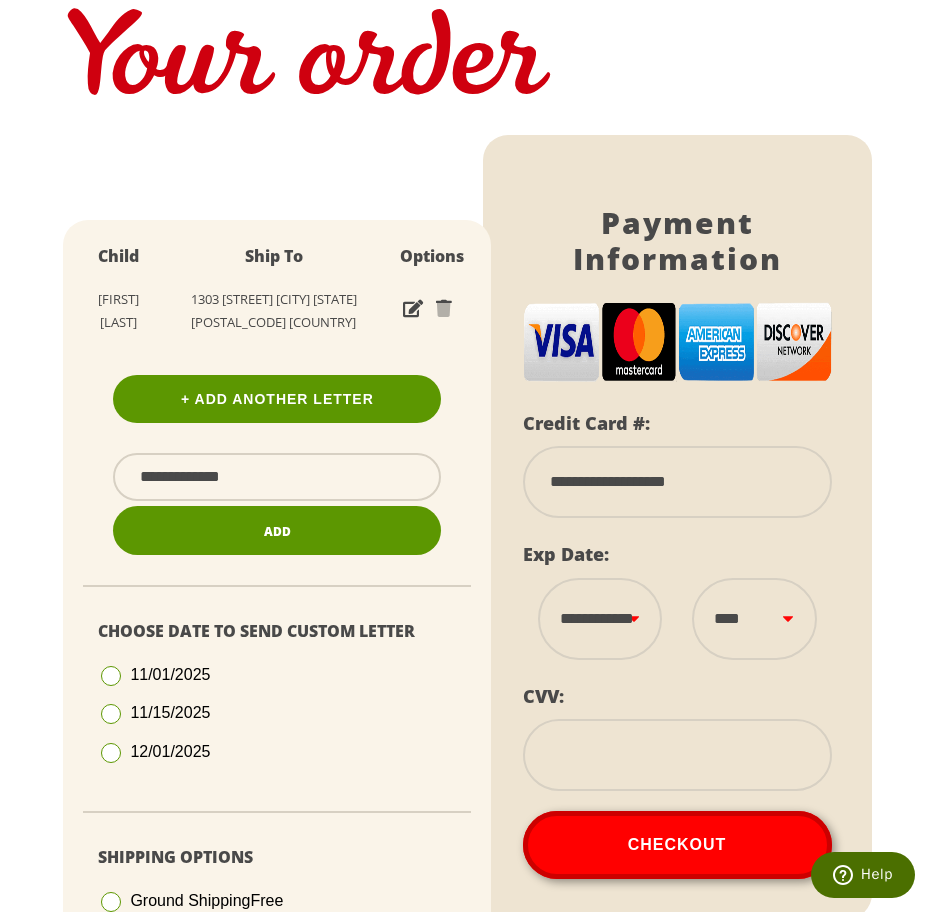 click on "**********" at bounding box center [600, 619] 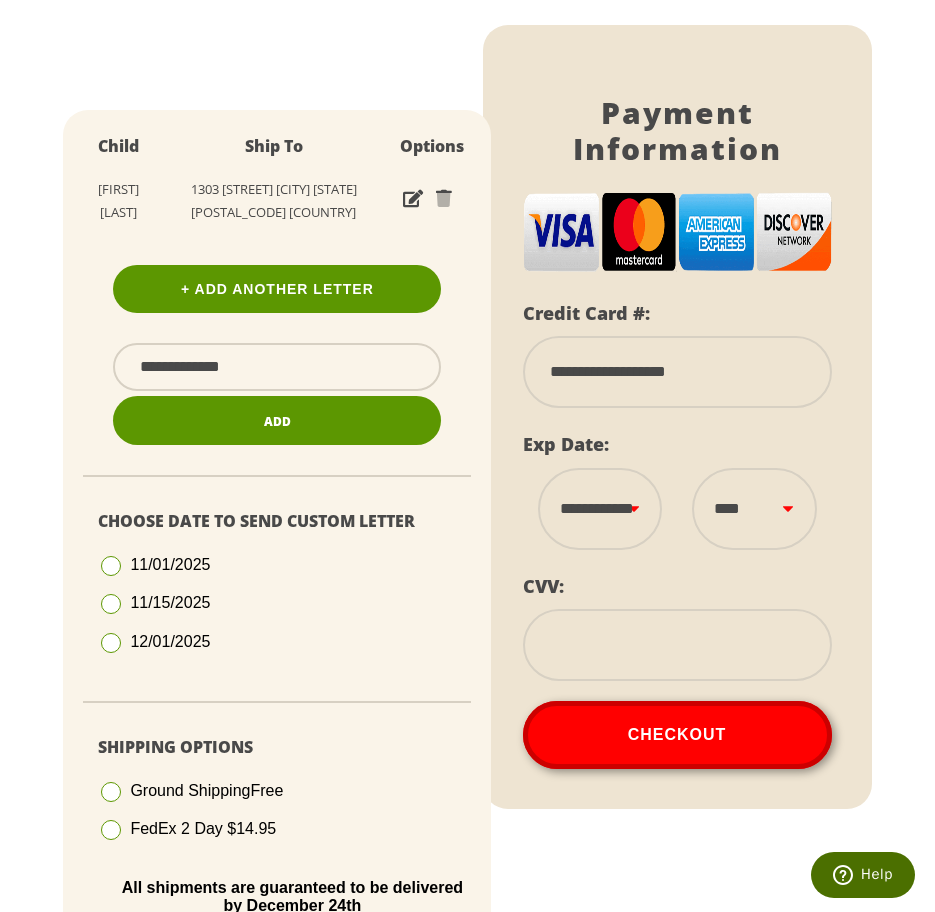 scroll, scrollTop: 400, scrollLeft: 0, axis: vertical 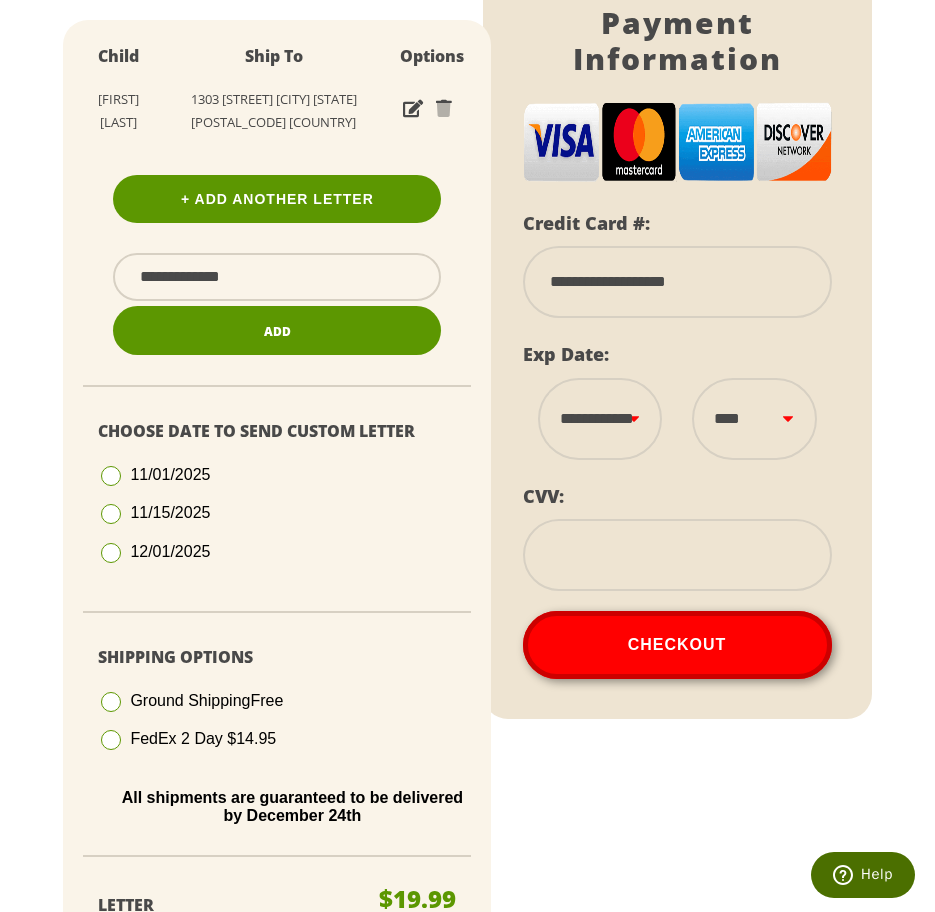 click at bounding box center [677, 555] 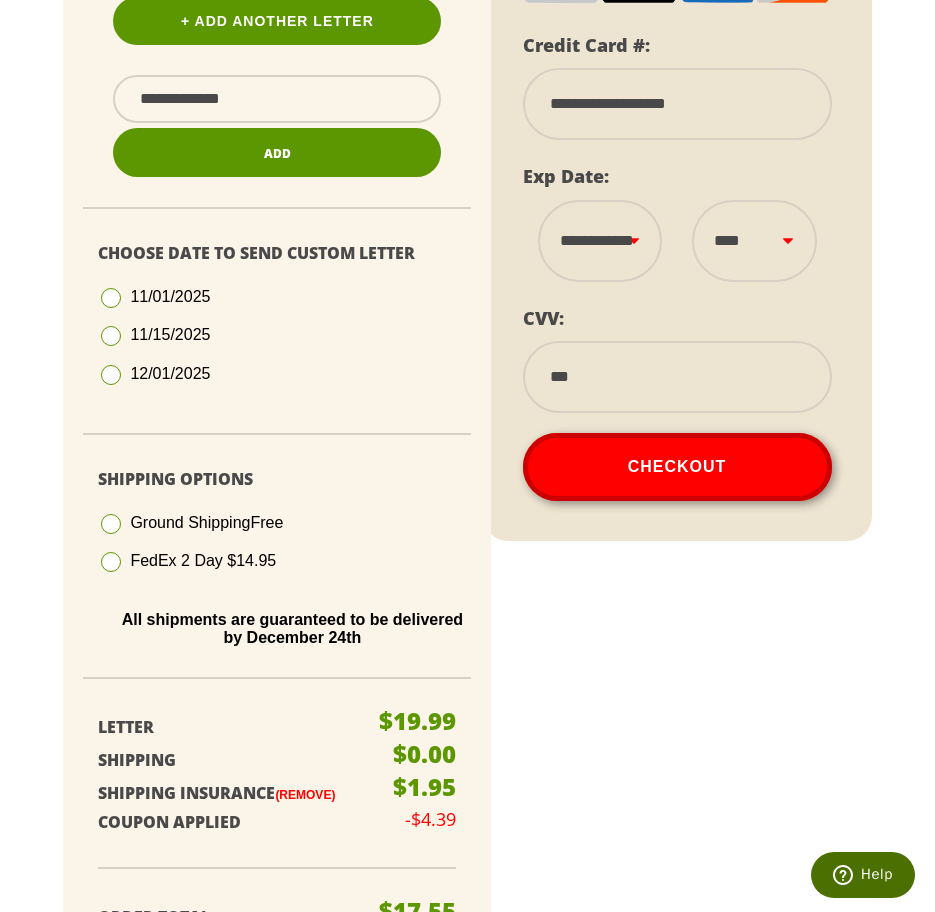scroll, scrollTop: 500, scrollLeft: 0, axis: vertical 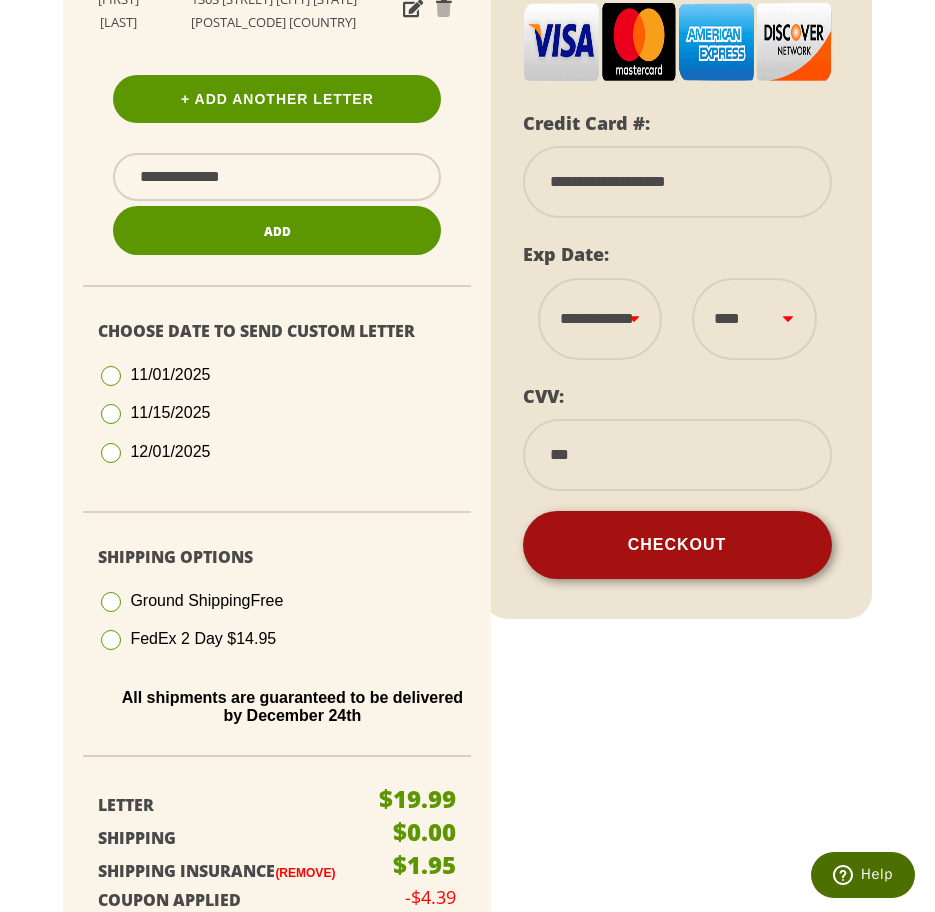type on "***" 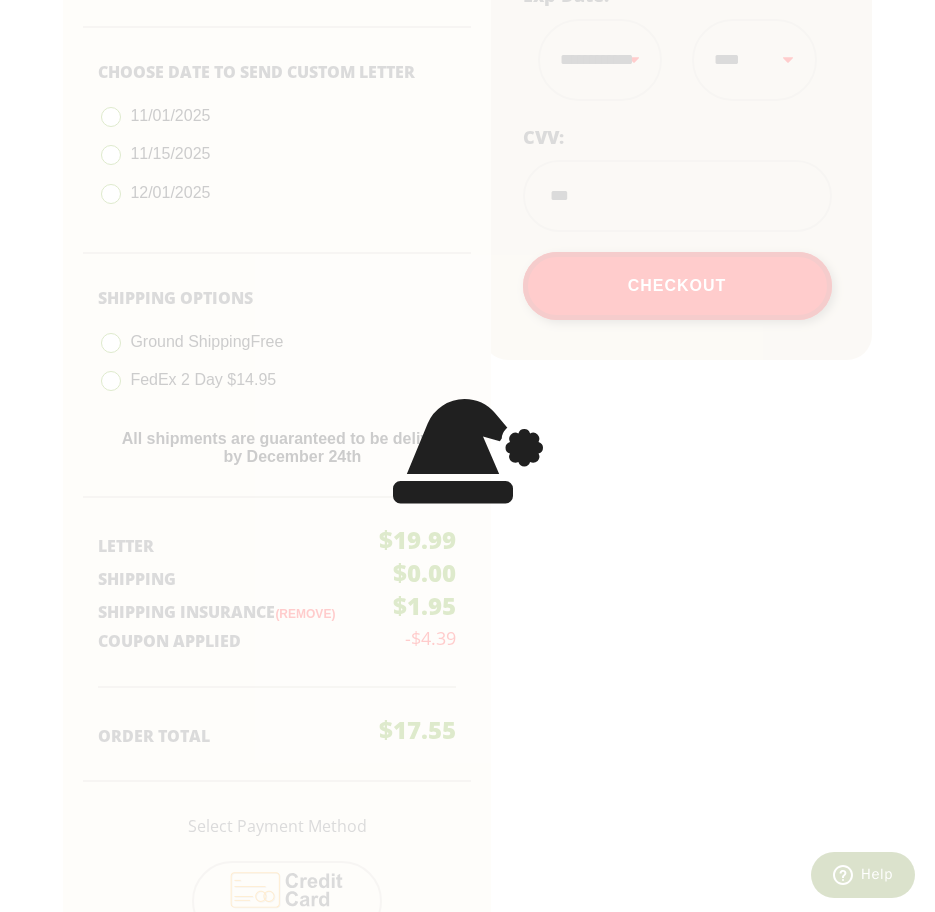 scroll, scrollTop: 743, scrollLeft: 0, axis: vertical 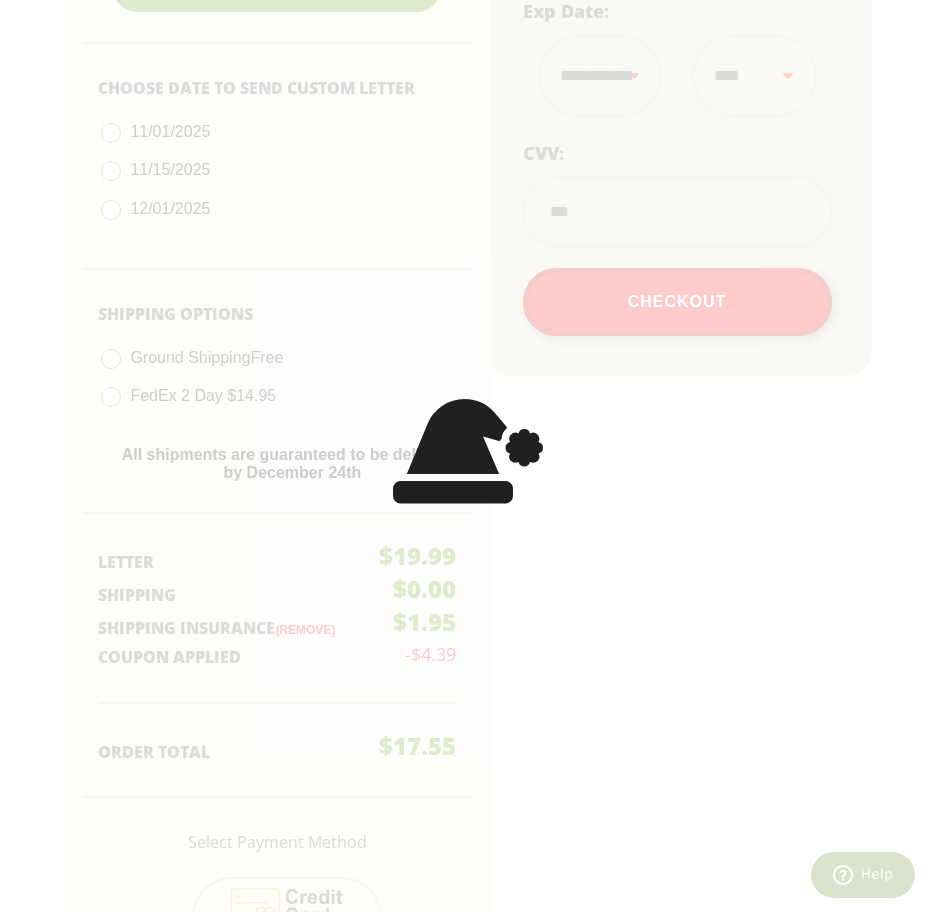 click at bounding box center (467, 456) 